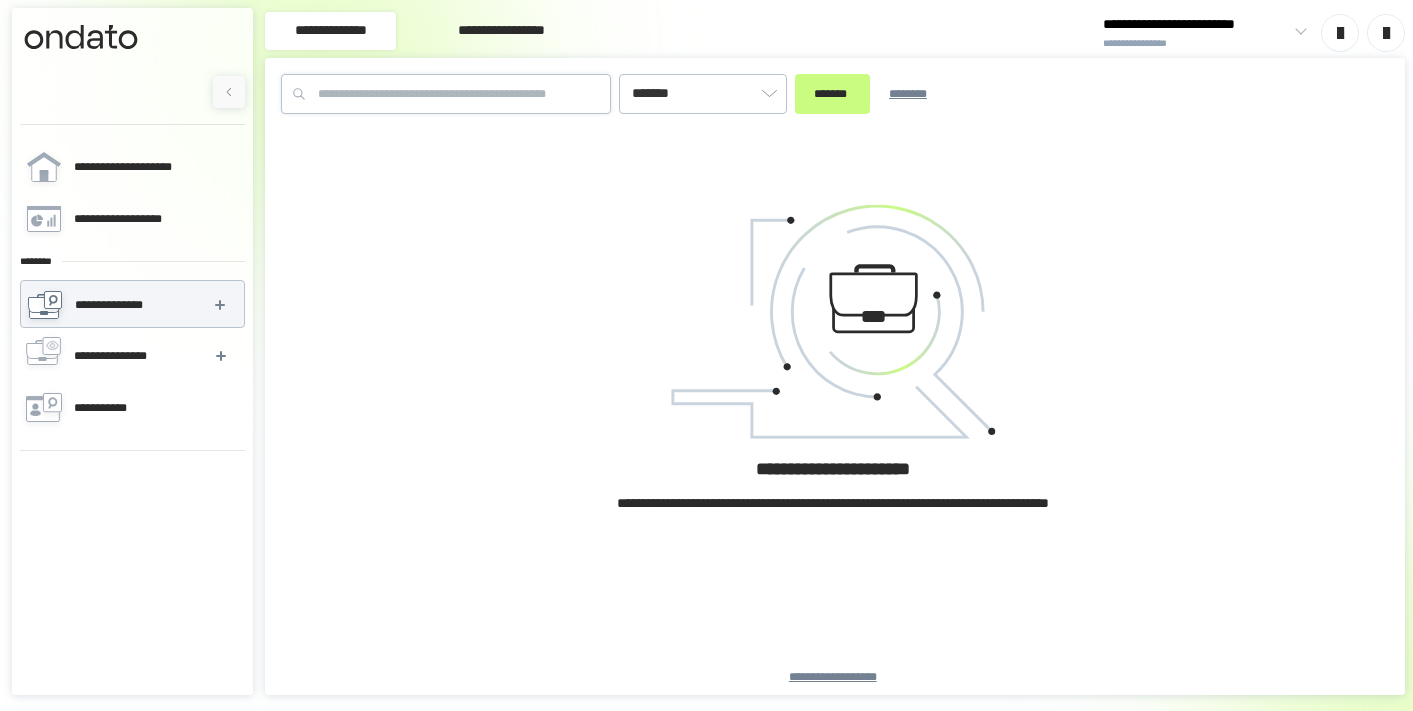 scroll, scrollTop: 0, scrollLeft: 0, axis: both 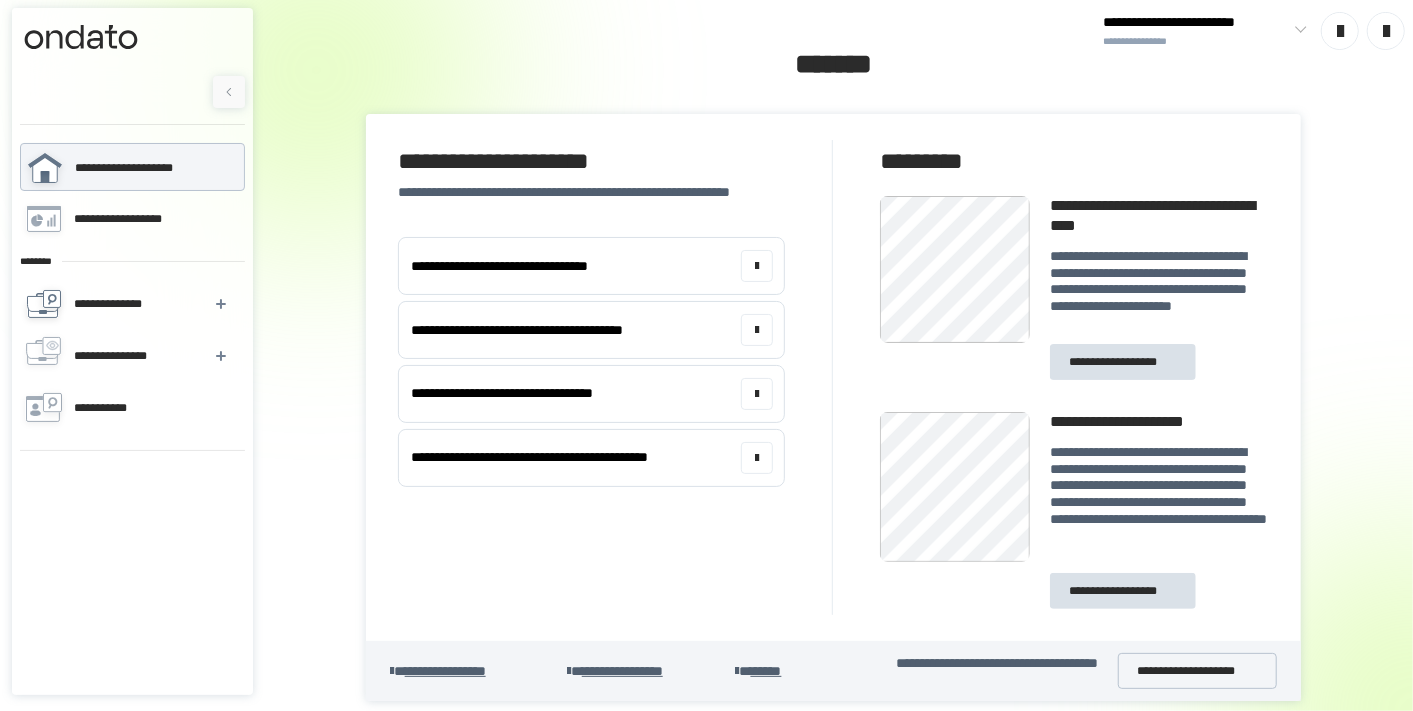 click on "**********" at bounding box center [113, 304] 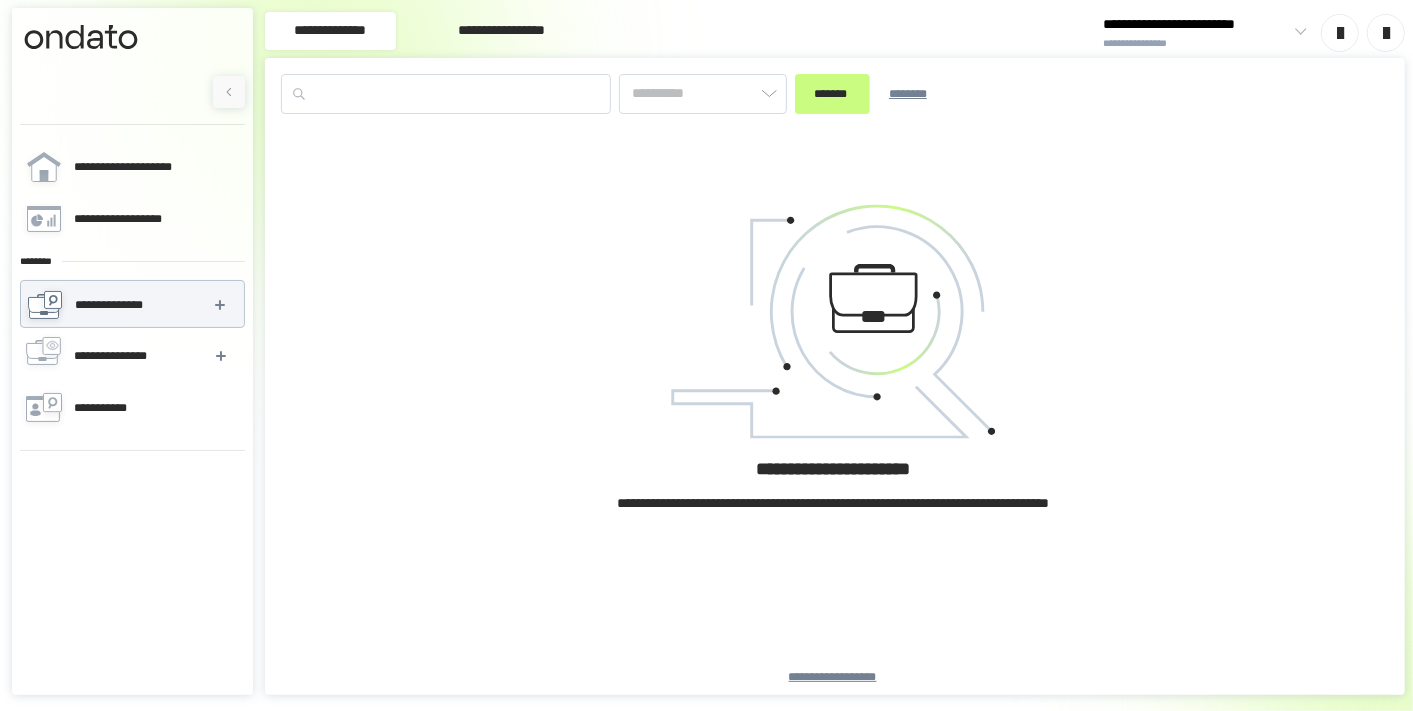 type on "*******" 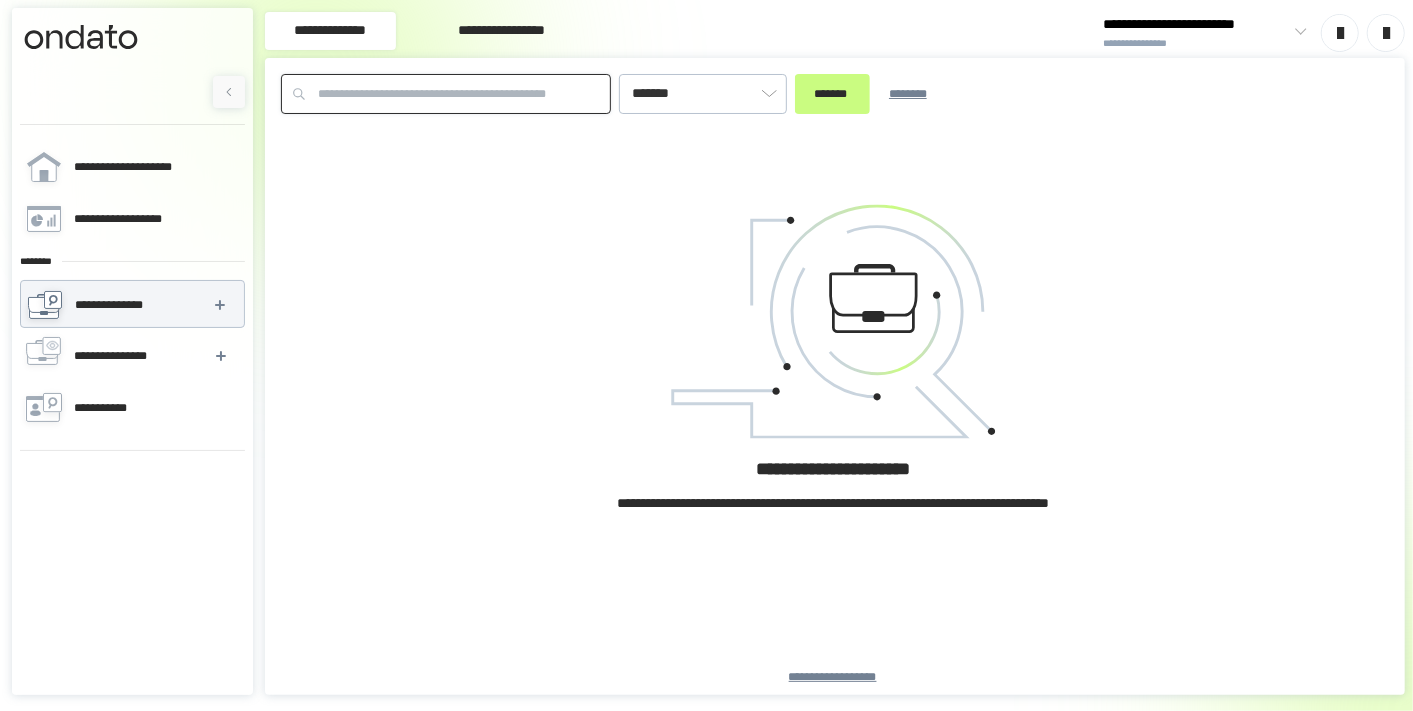 click at bounding box center (446, 94) 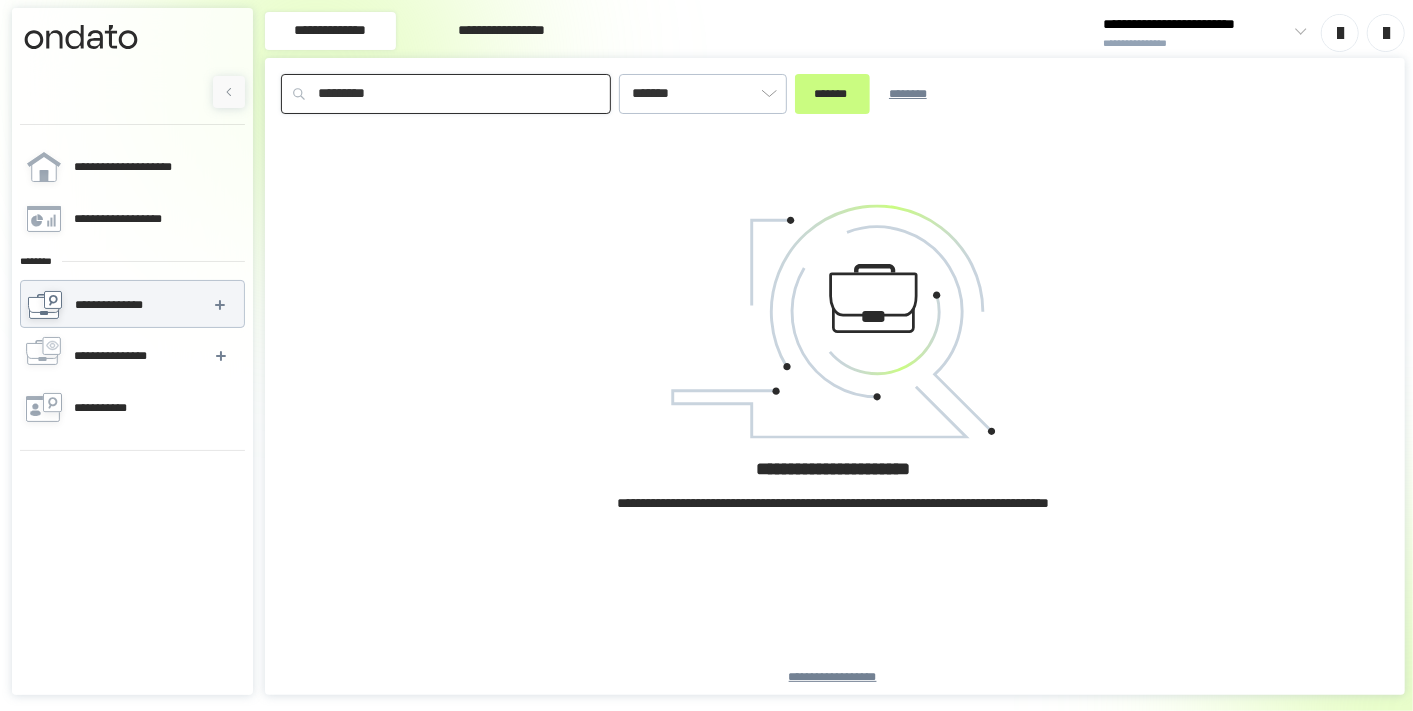 click on "*******" at bounding box center (832, 94) 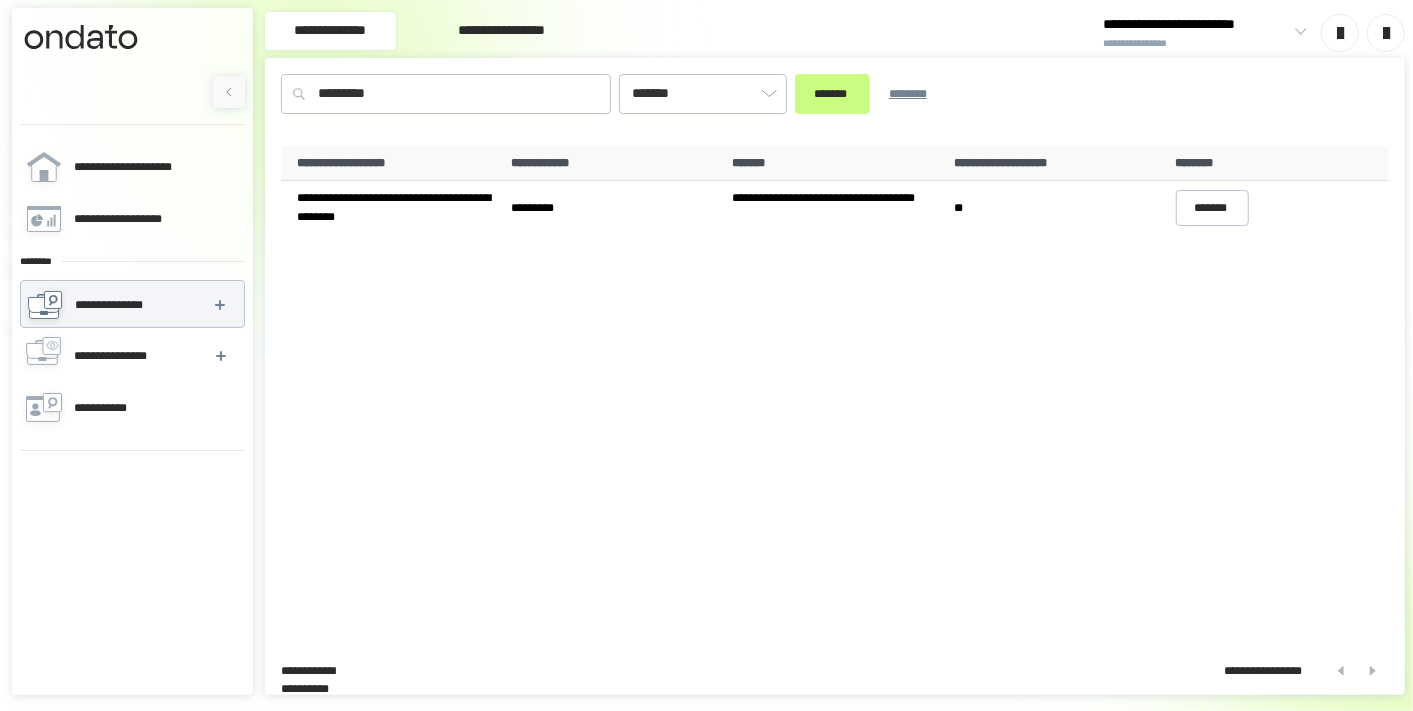 click on "********" at bounding box center [1279, 164] 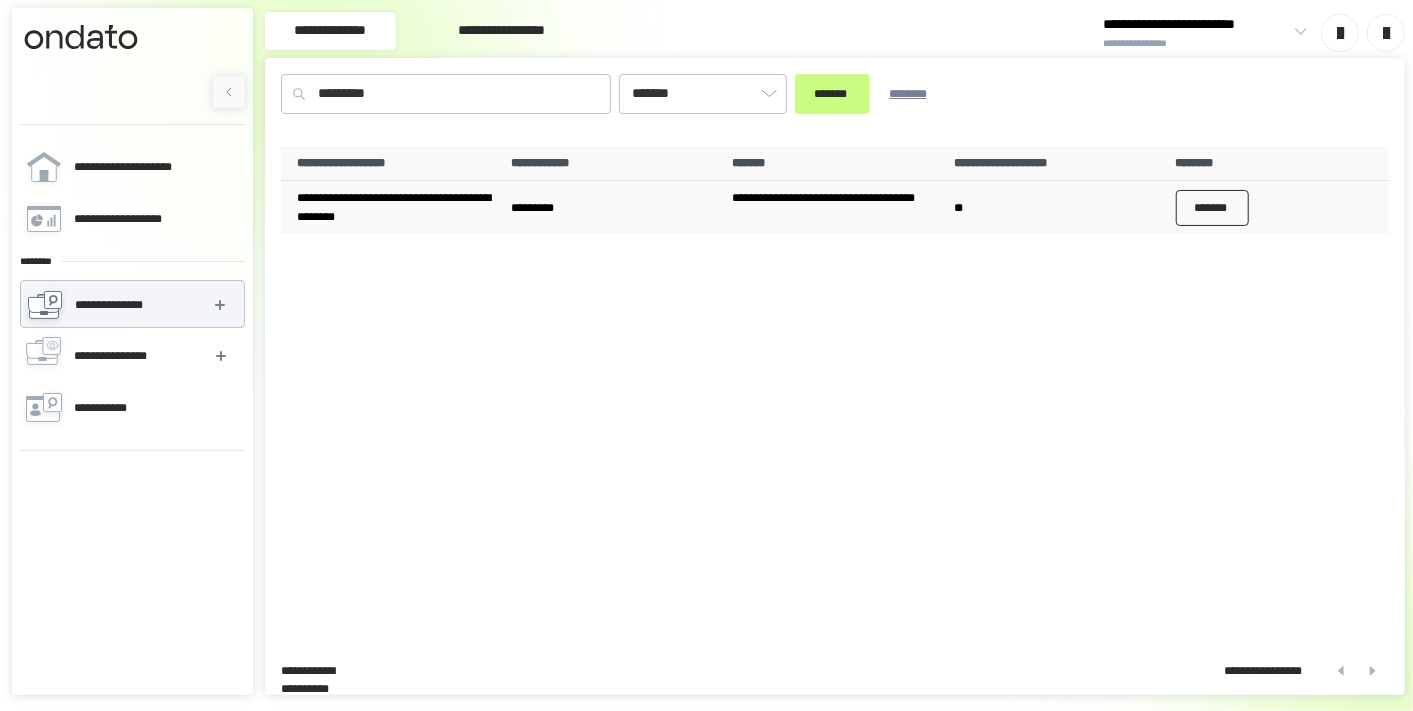 click on "*******" at bounding box center (1213, 208) 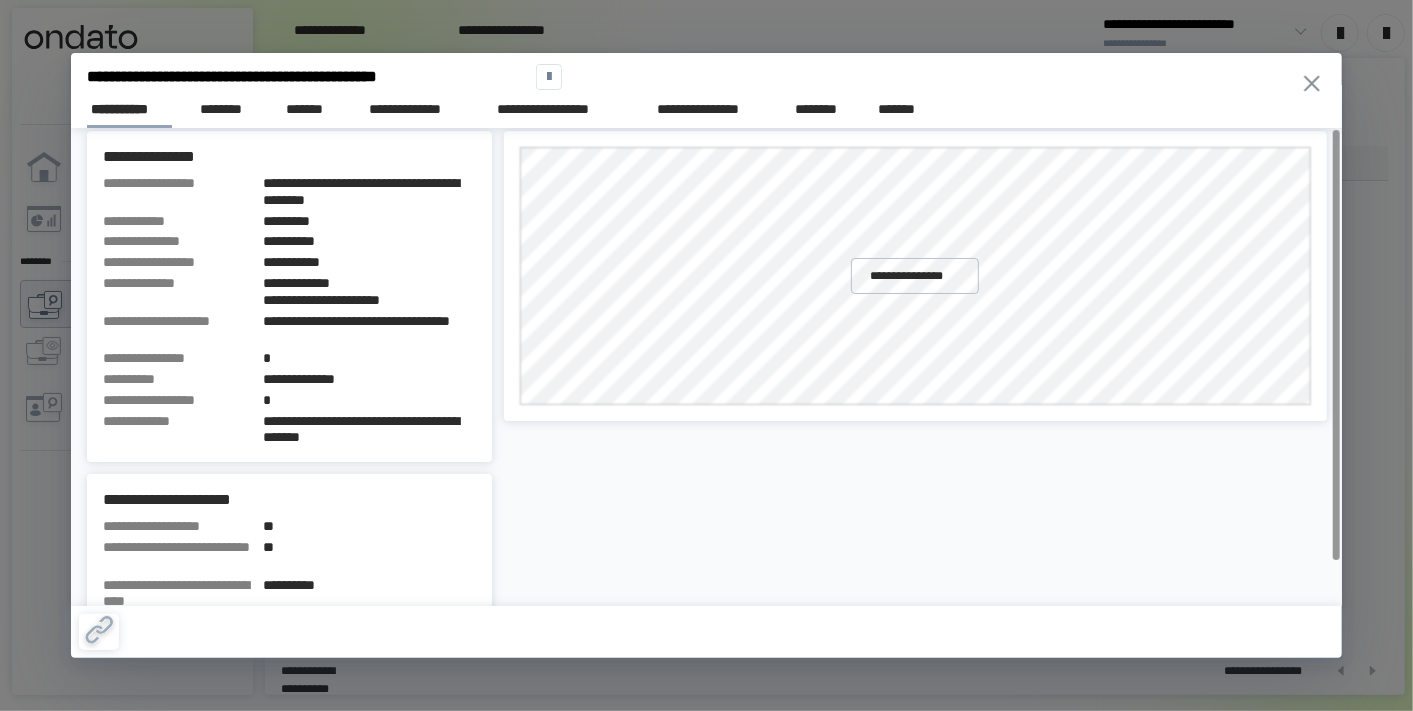 scroll, scrollTop: 0, scrollLeft: 0, axis: both 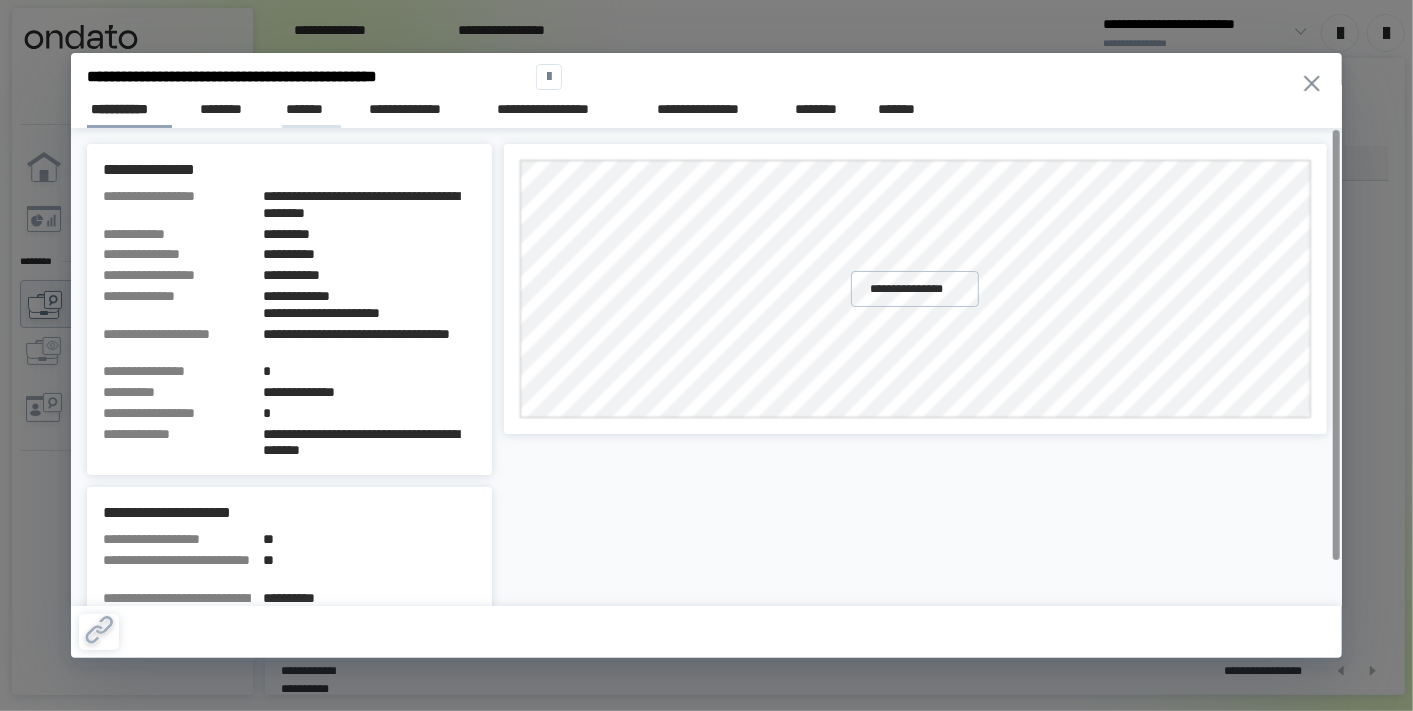 click on "*******" at bounding box center (311, 109) 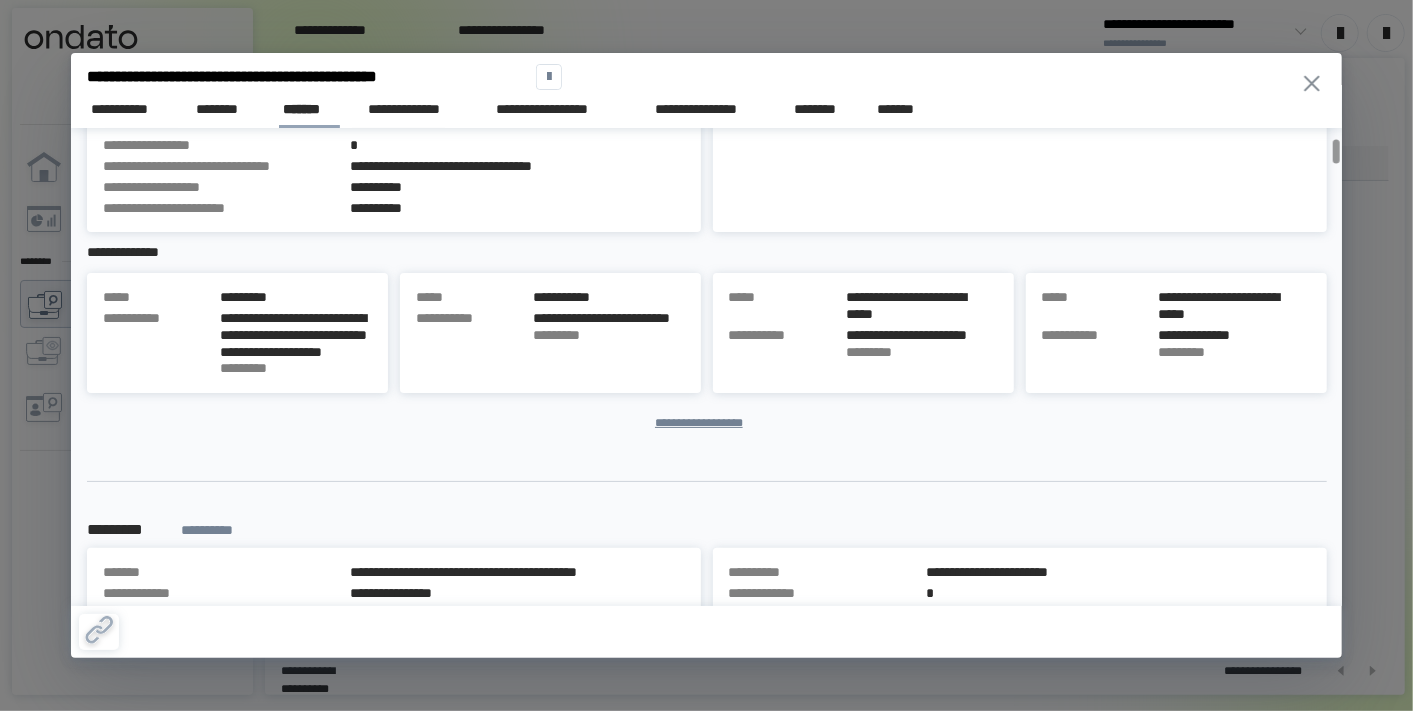 scroll, scrollTop: 111, scrollLeft: 0, axis: vertical 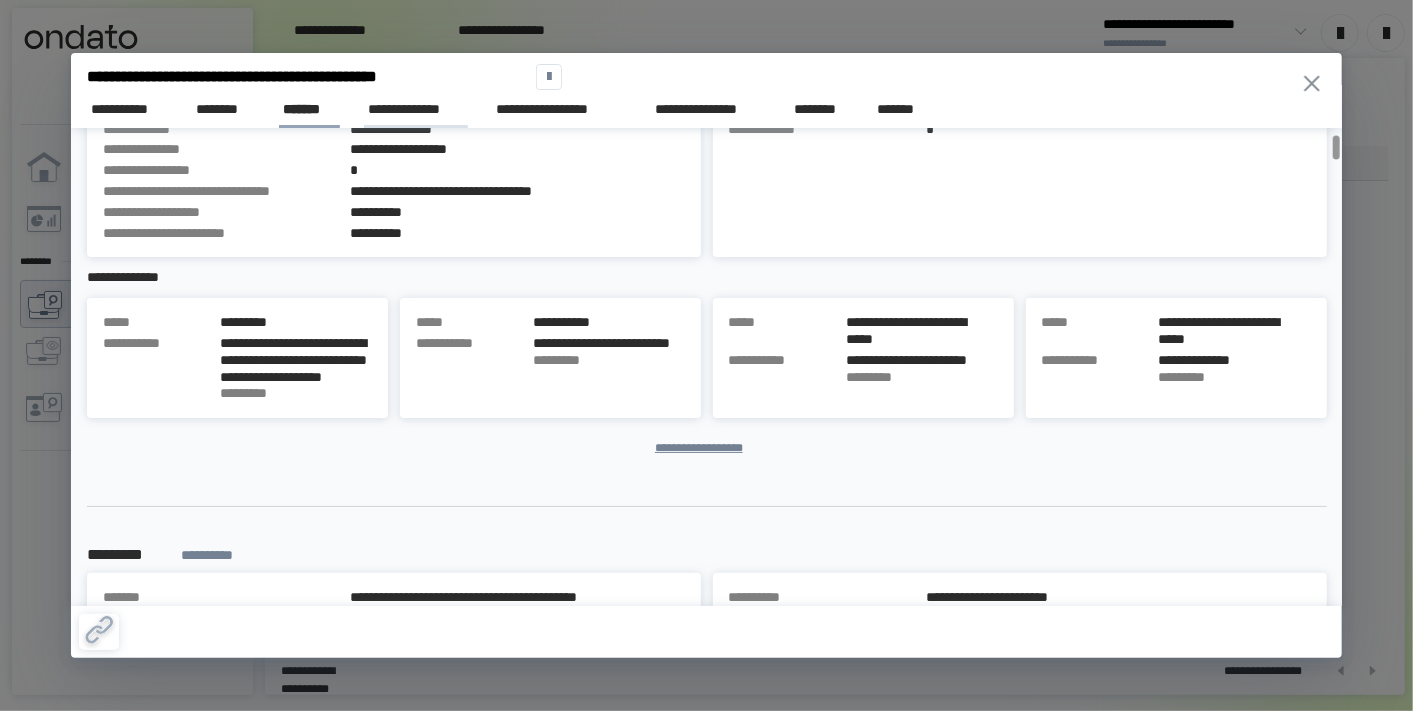 click on "**********" at bounding box center (416, 109) 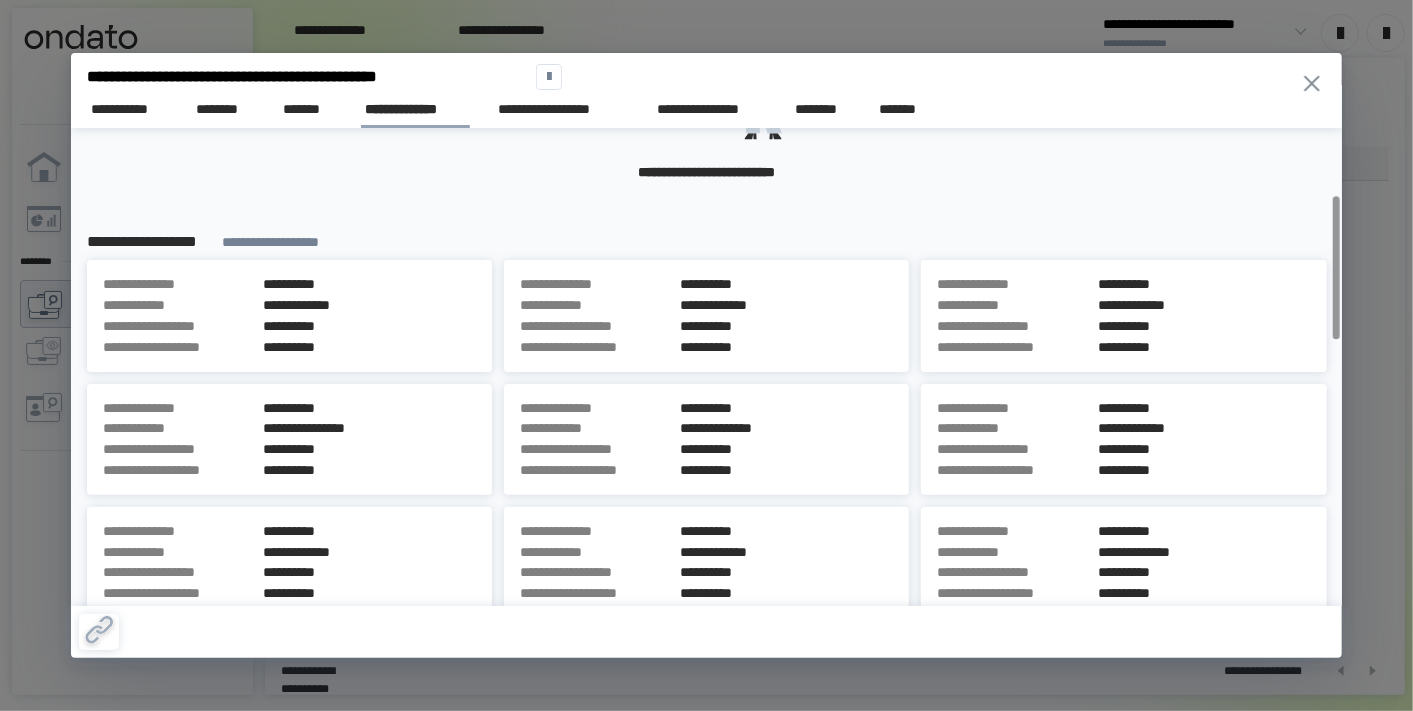 scroll, scrollTop: 111, scrollLeft: 0, axis: vertical 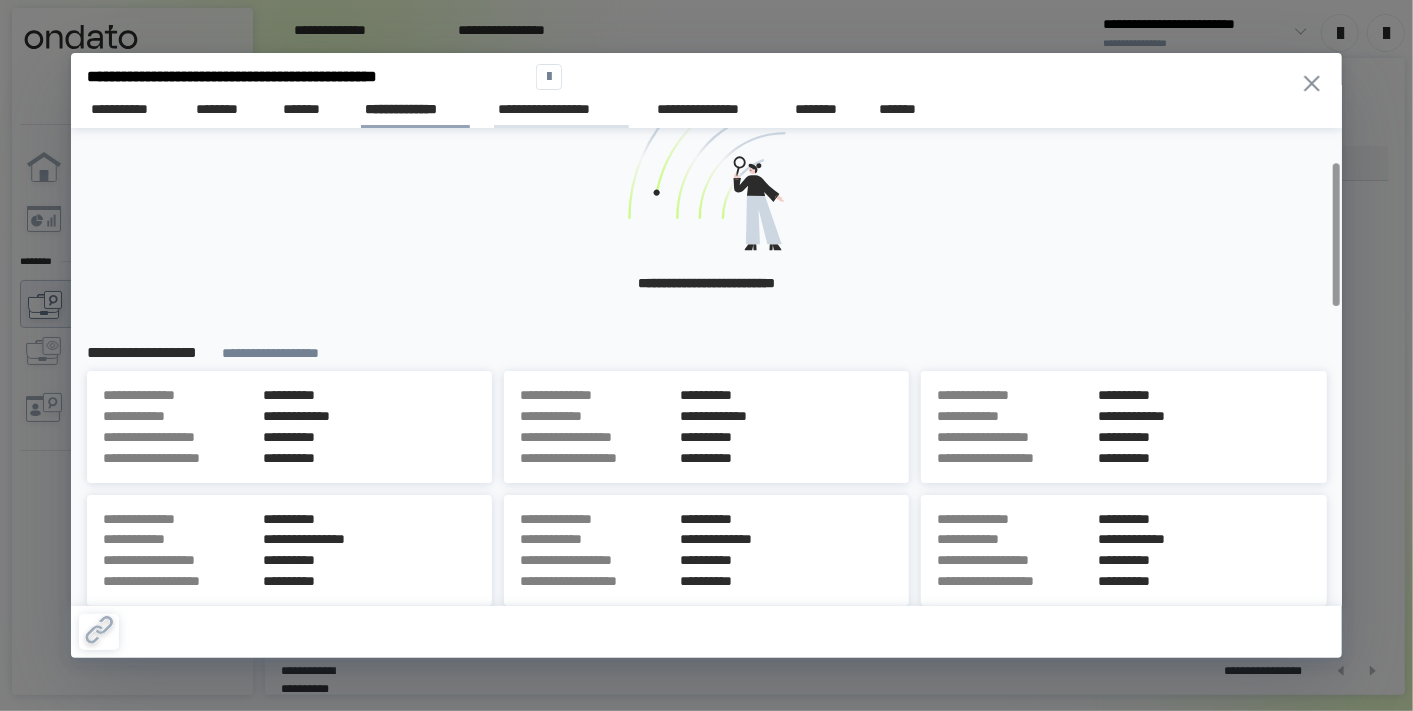 click on "**********" at bounding box center (562, 109) 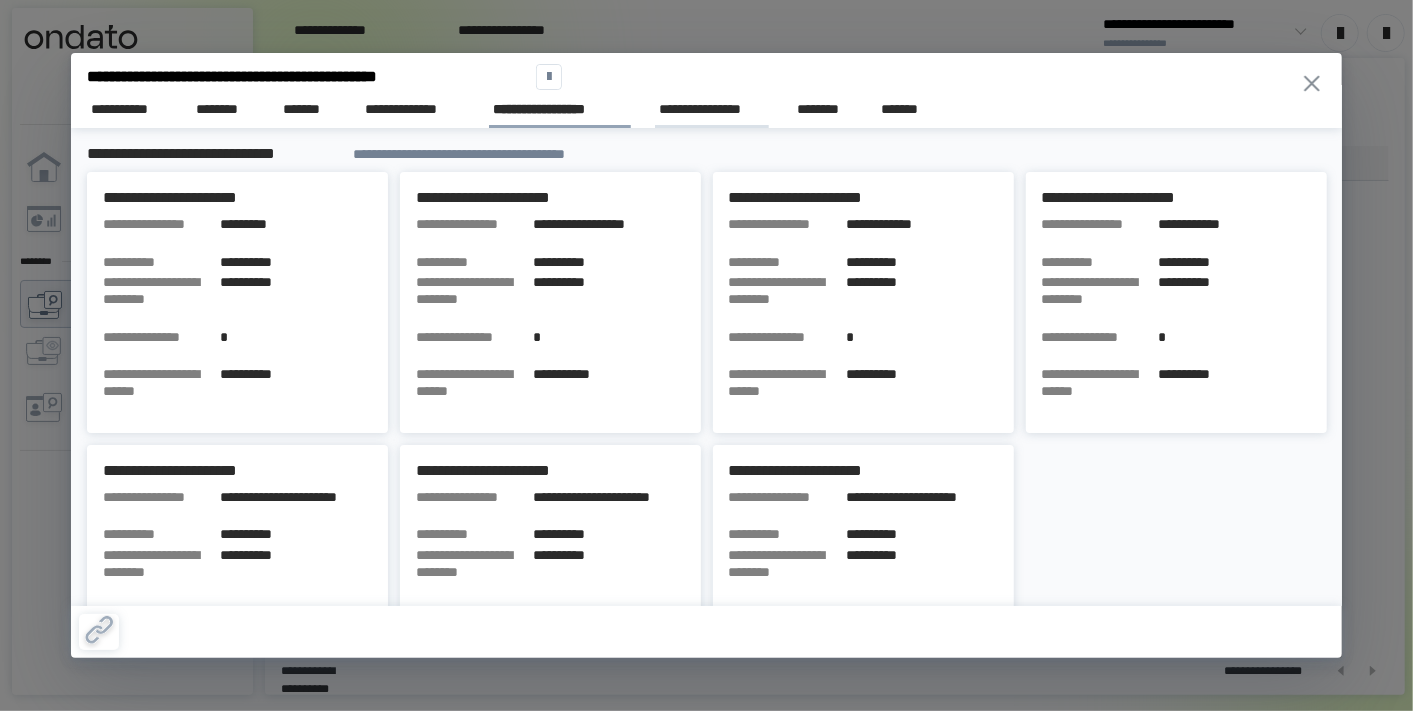 click on "**********" at bounding box center (712, 109) 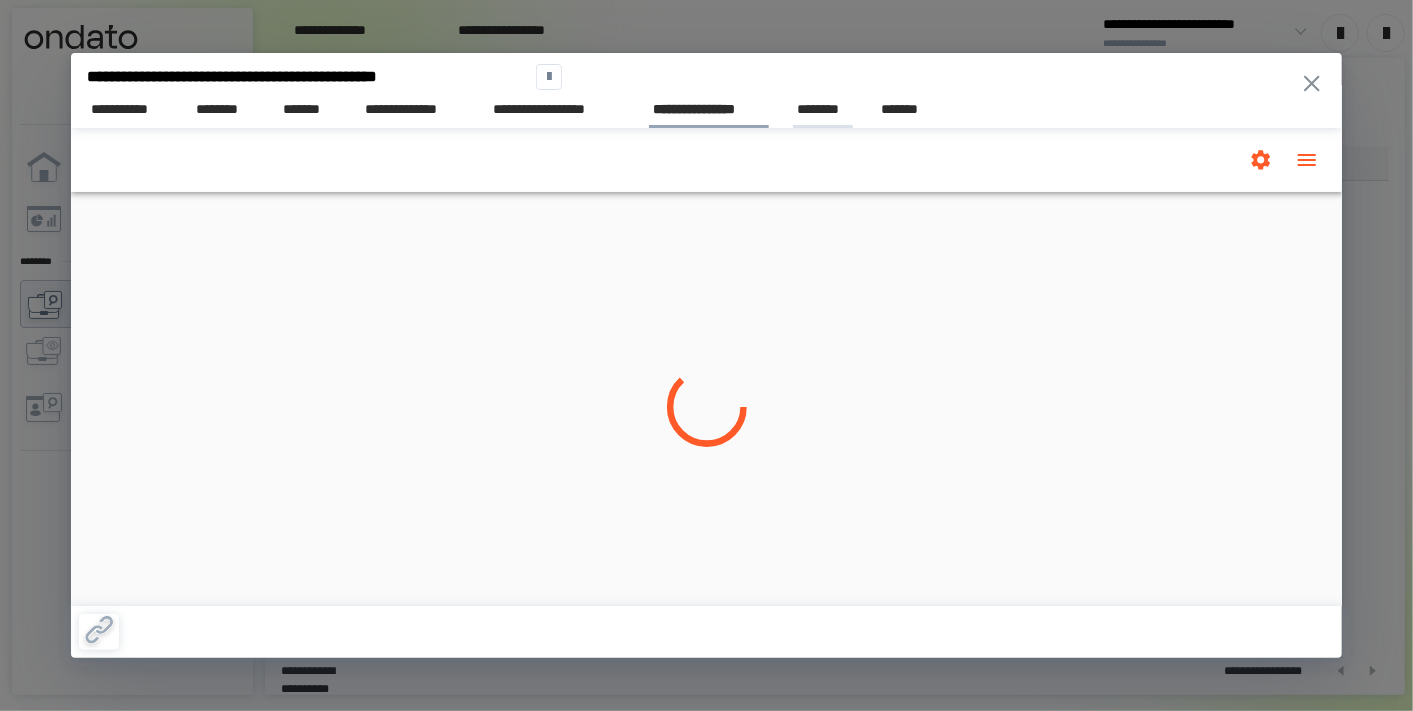 scroll, scrollTop: 0, scrollLeft: 0, axis: both 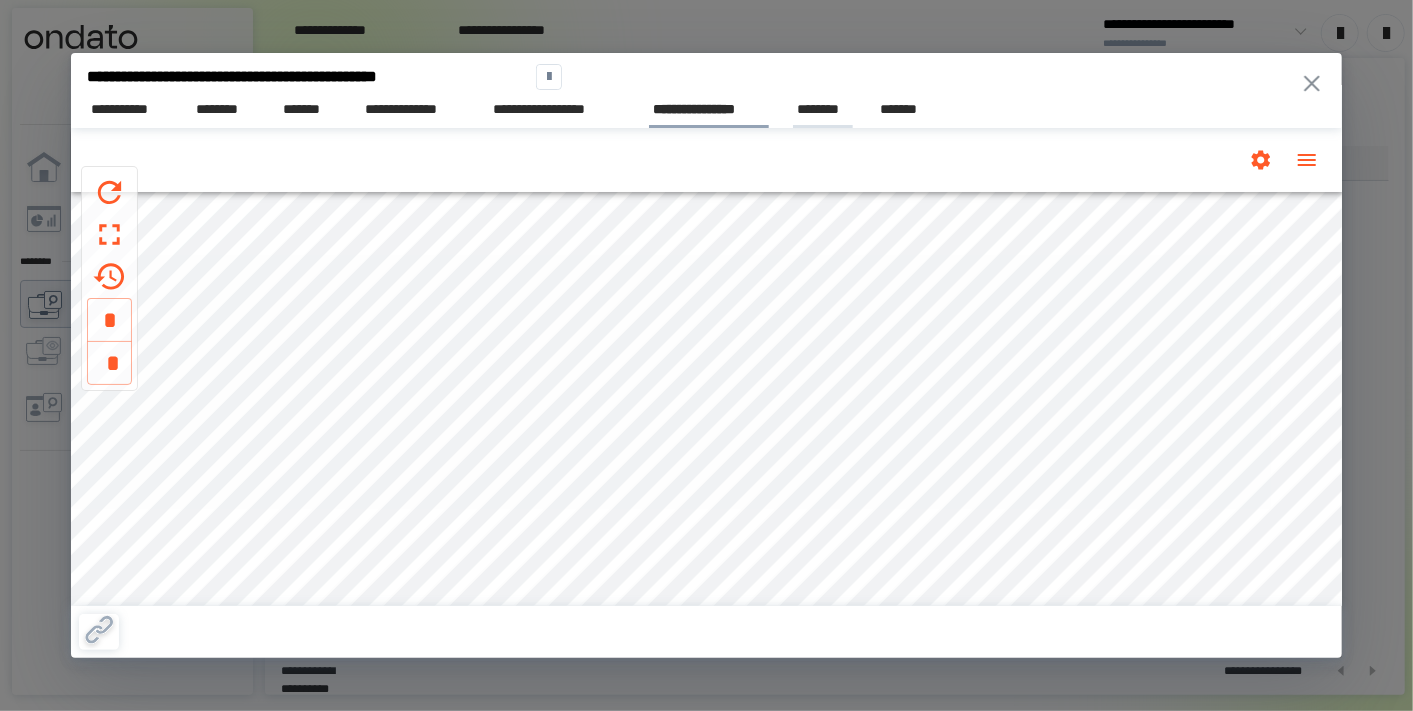 click on "********" at bounding box center [823, 109] 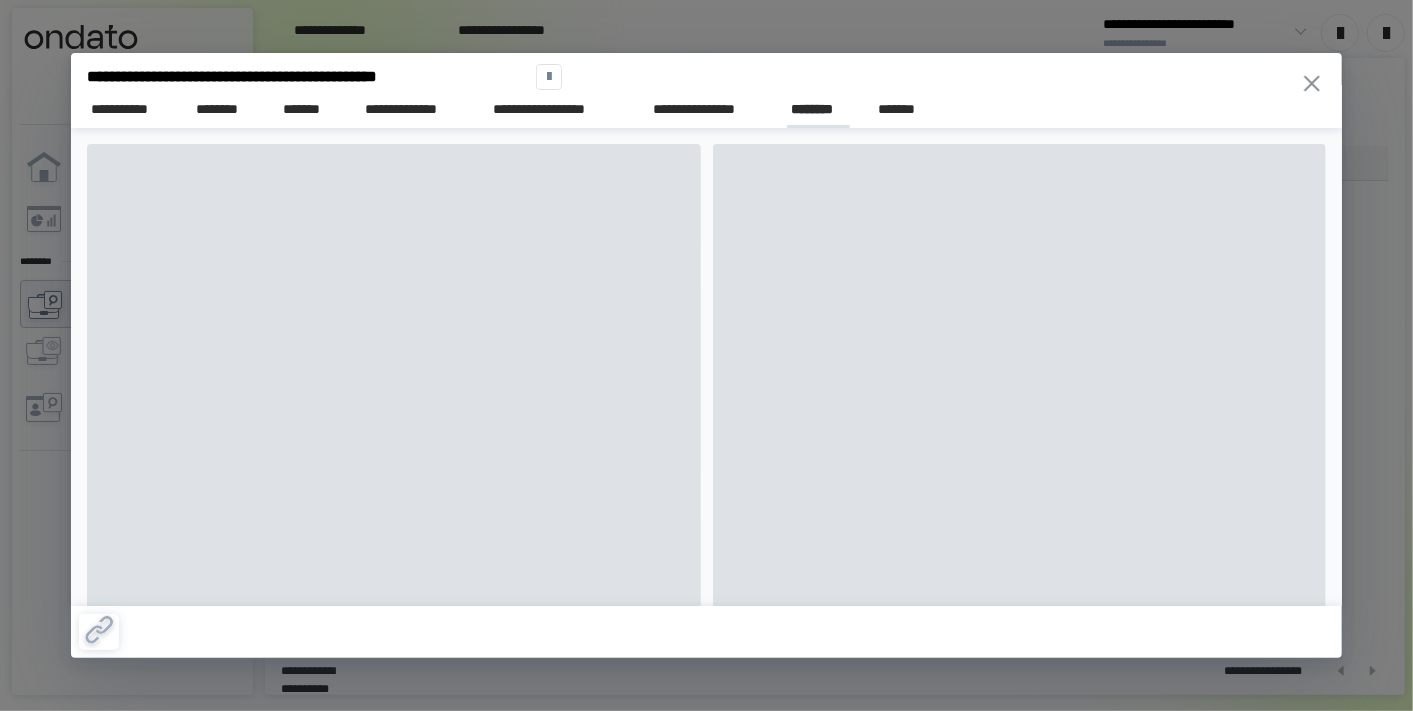 scroll, scrollTop: 0, scrollLeft: 0, axis: both 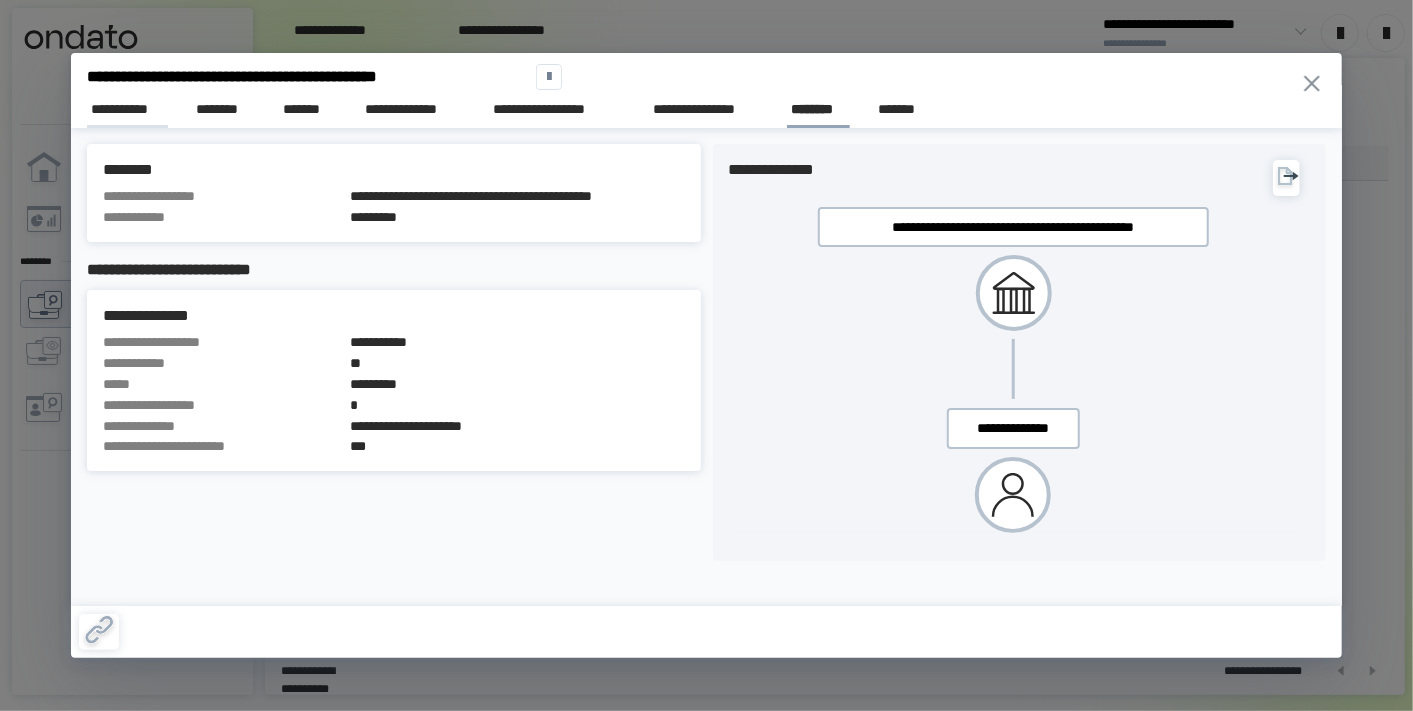 click on "**********" at bounding box center [127, 109] 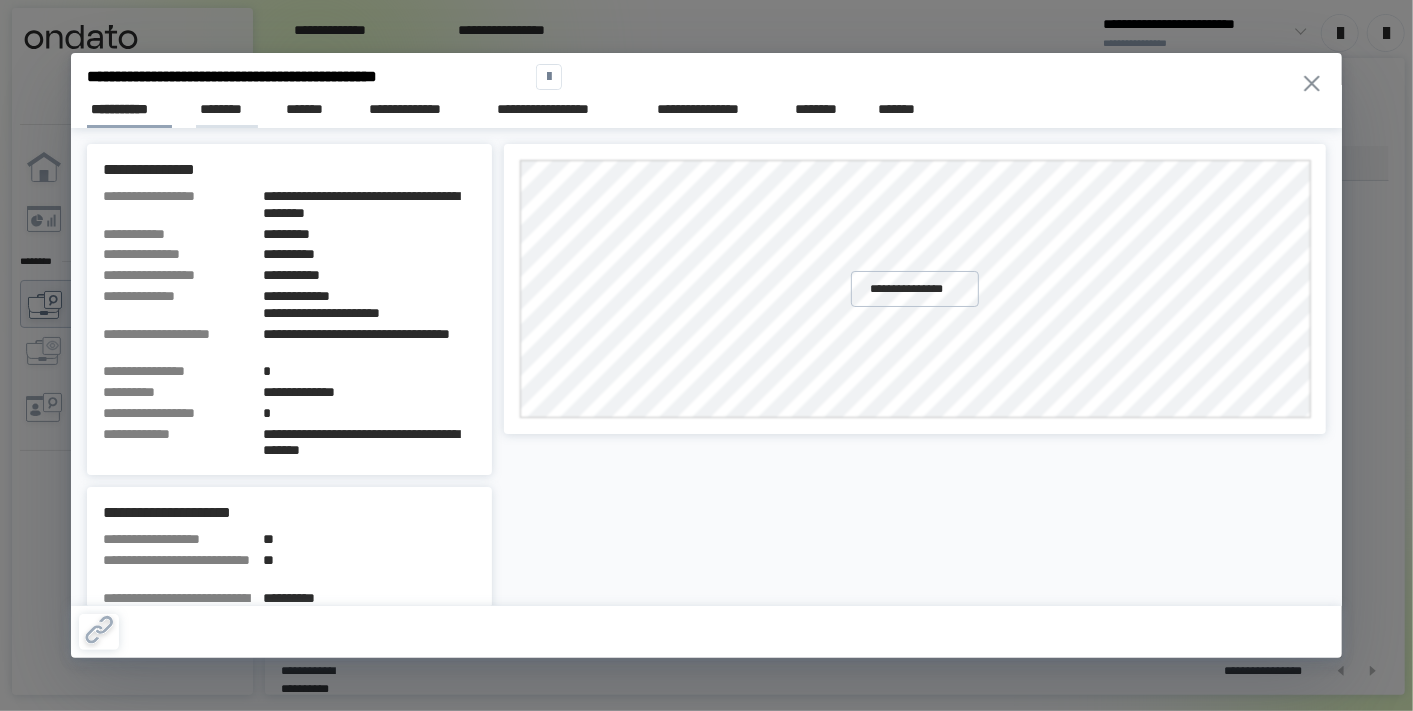 click on "********" at bounding box center [227, 109] 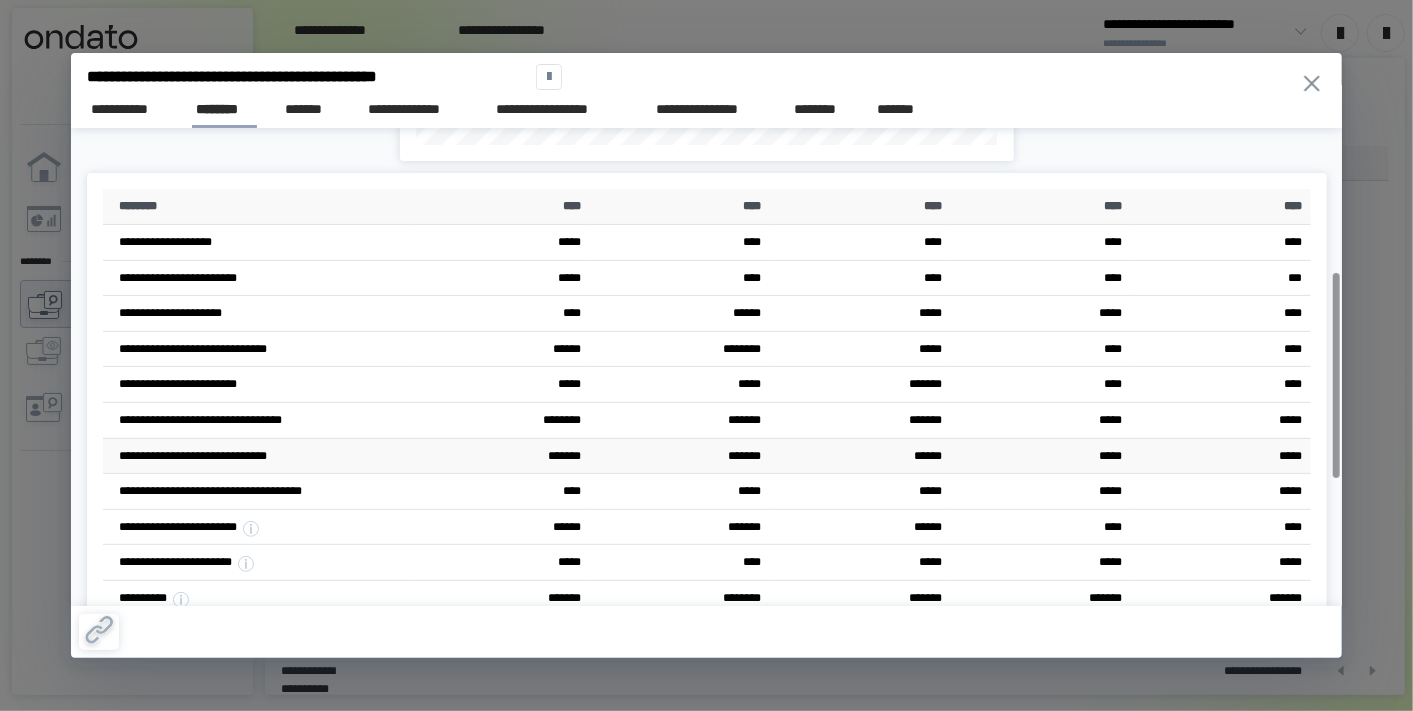 scroll, scrollTop: 0, scrollLeft: 0, axis: both 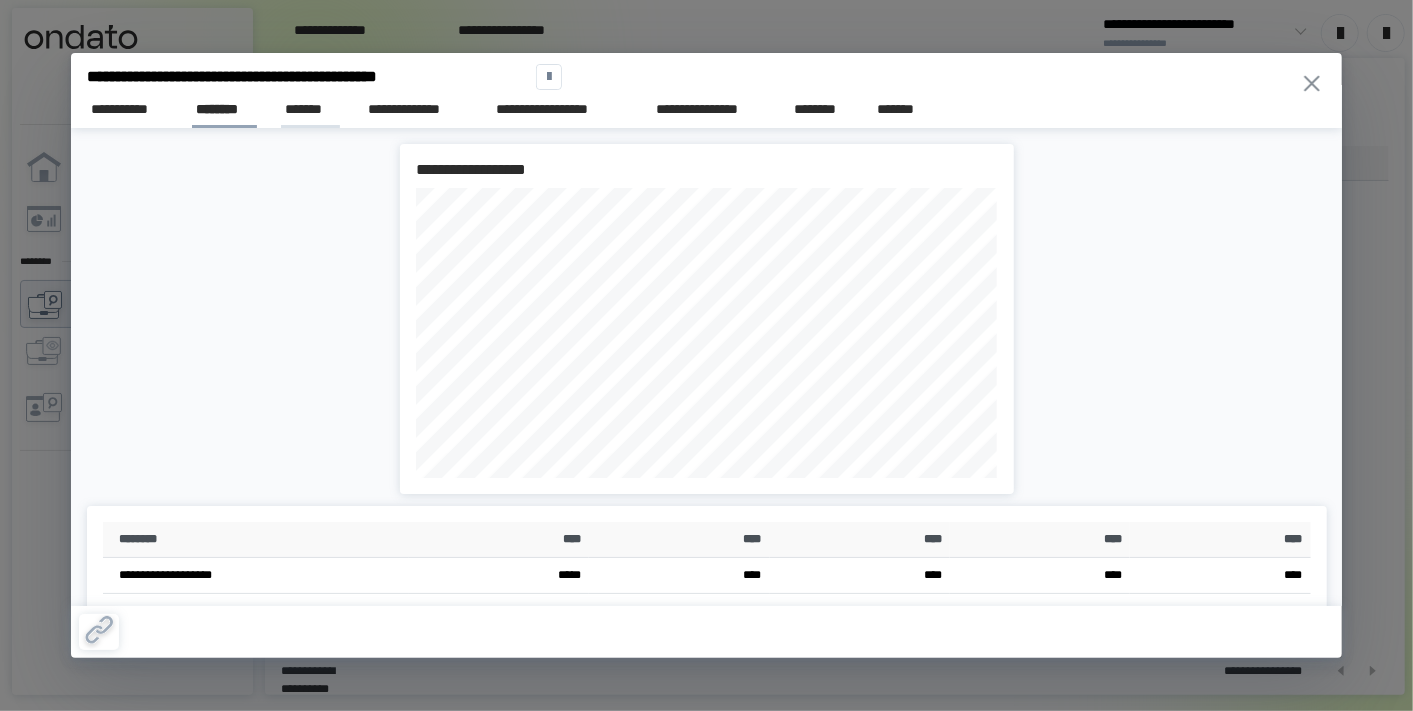 click on "*******" at bounding box center (310, 109) 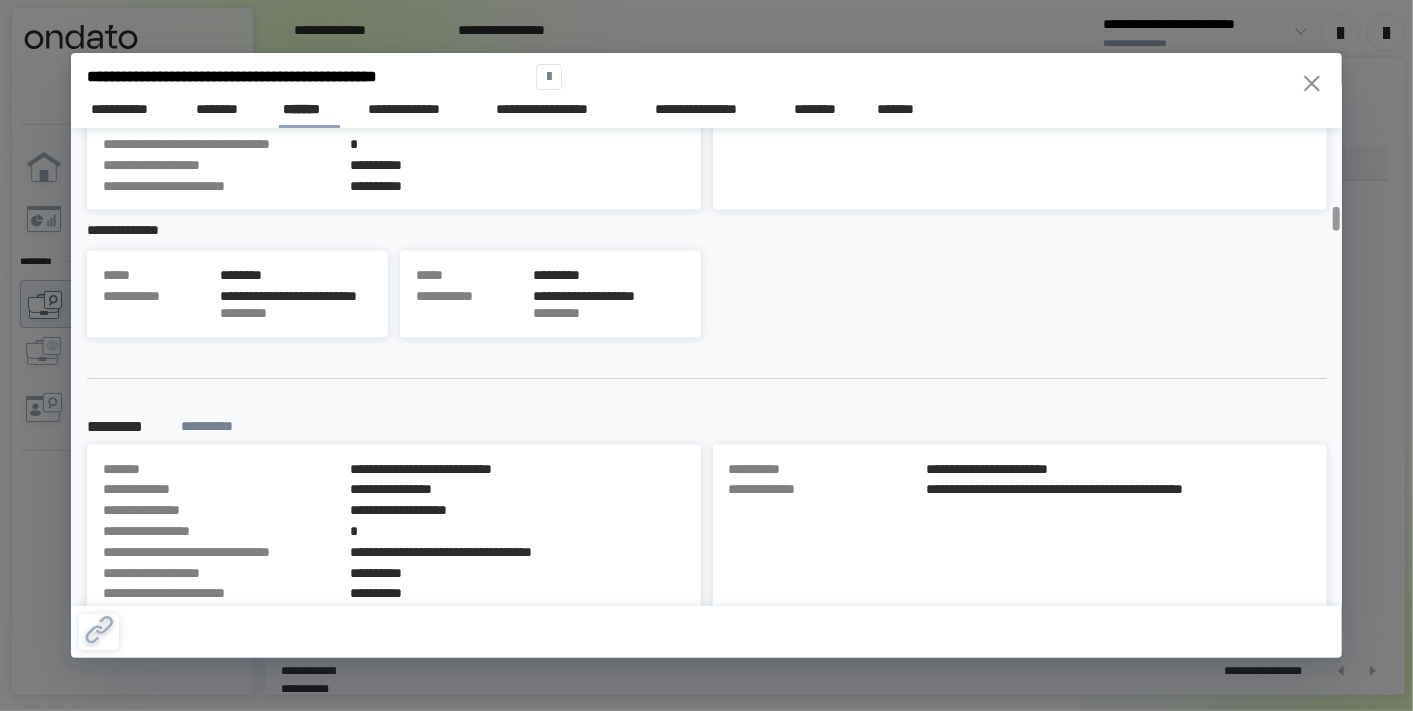 scroll, scrollTop: 1555, scrollLeft: 0, axis: vertical 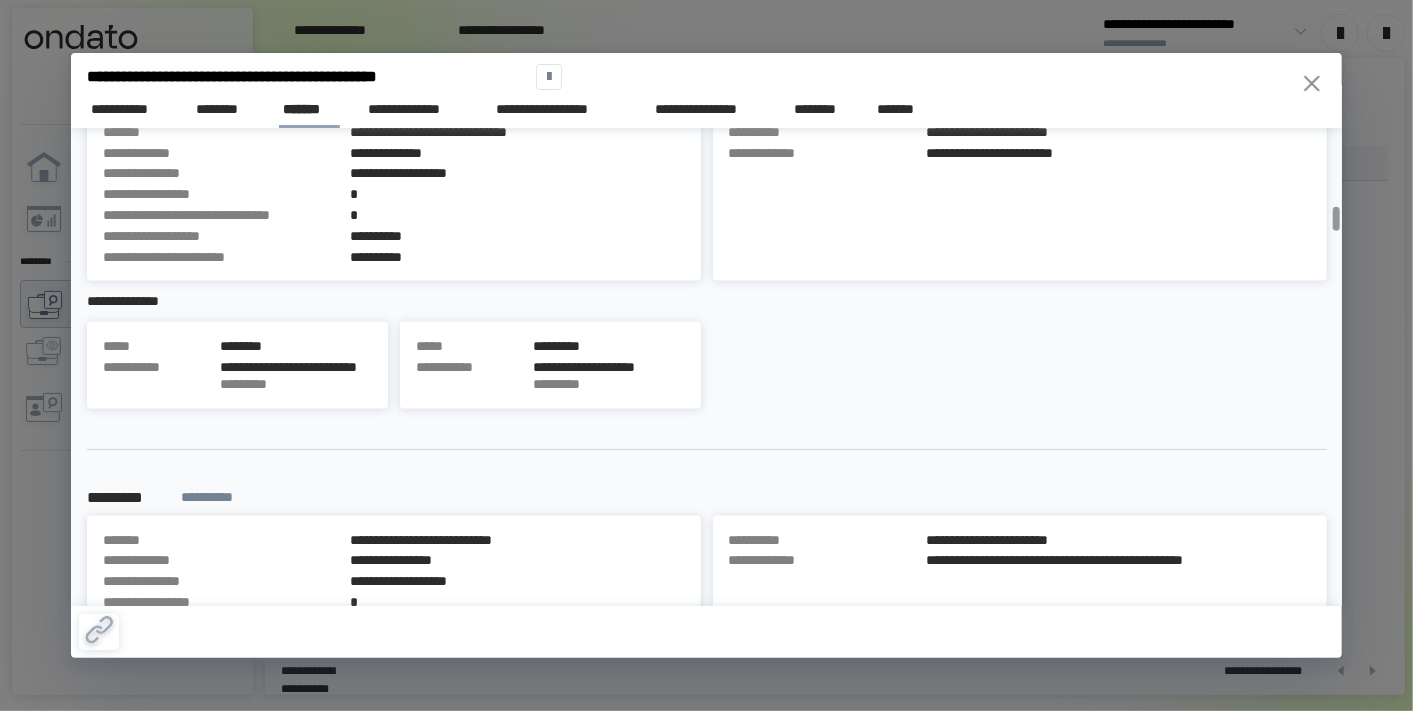 click 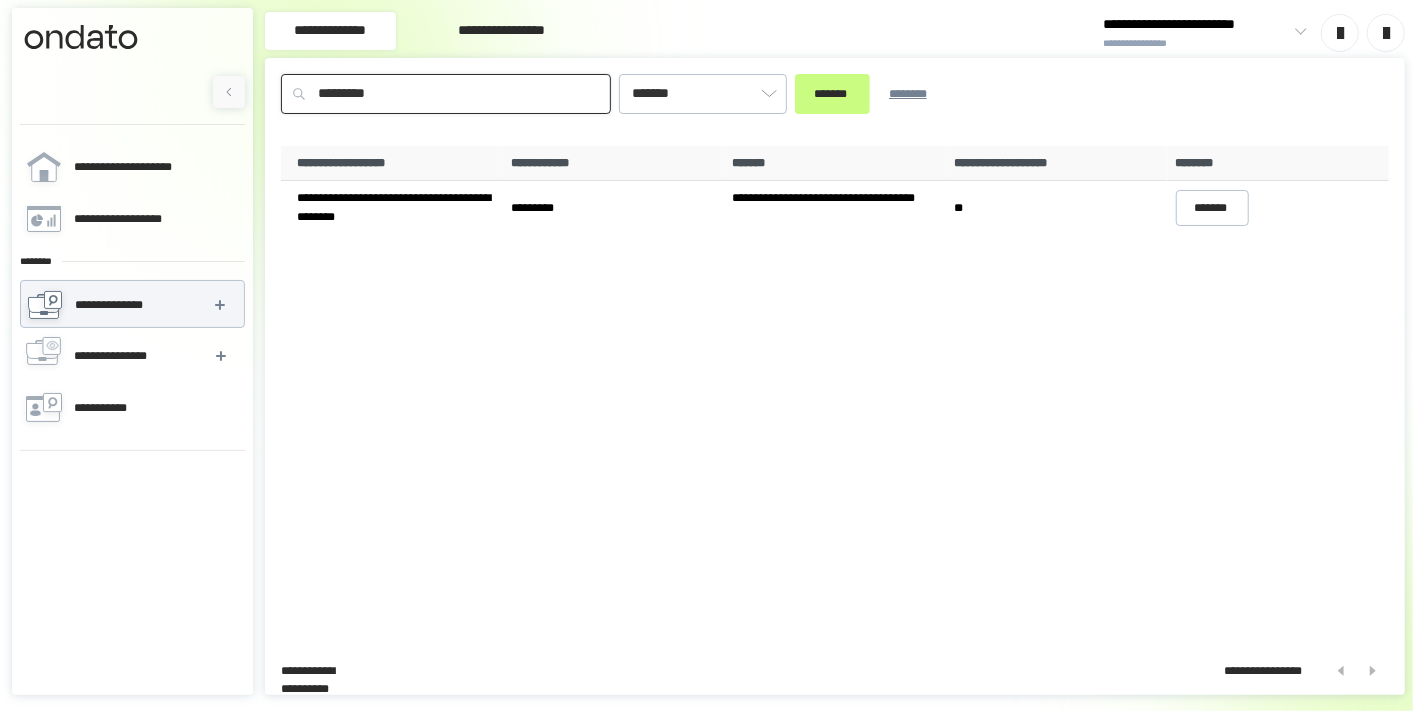drag, startPoint x: 465, startPoint y: 94, endPoint x: 115, endPoint y: 95, distance: 350.00143 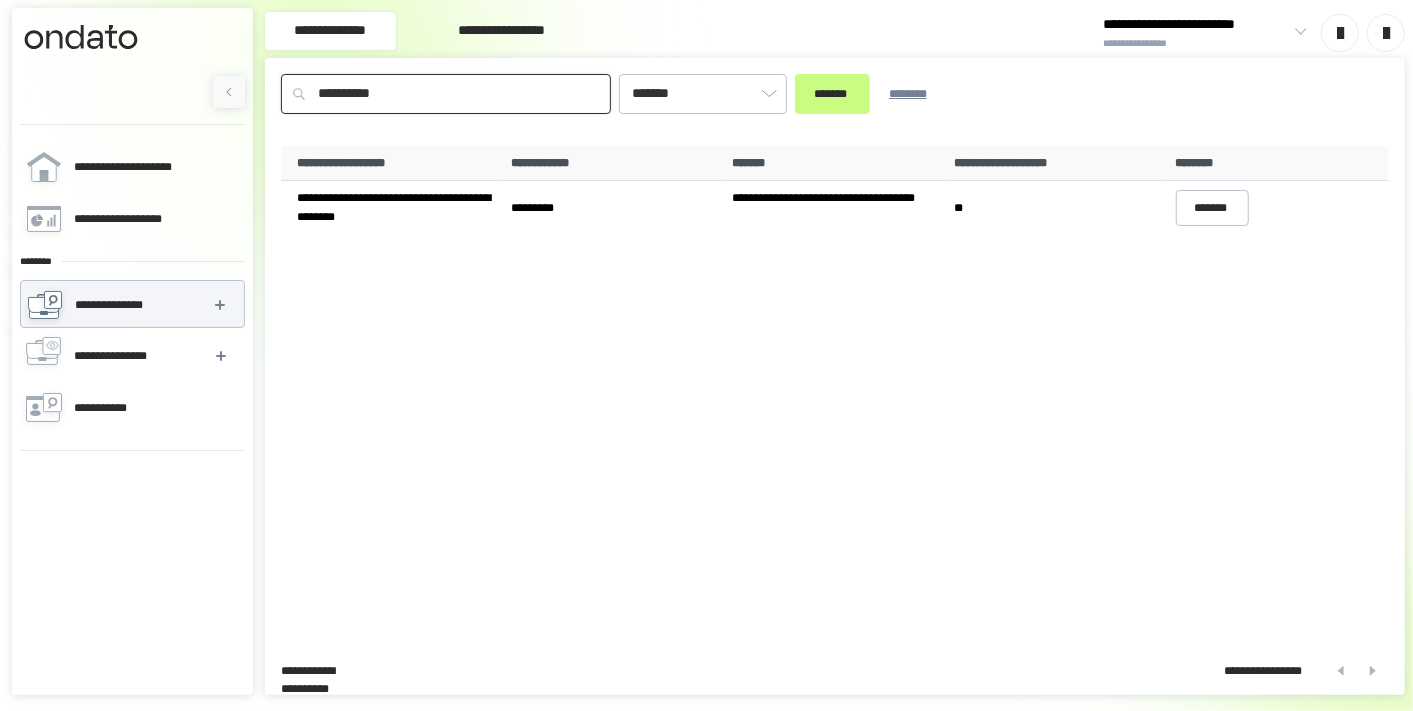 click on "*******" at bounding box center [832, 94] 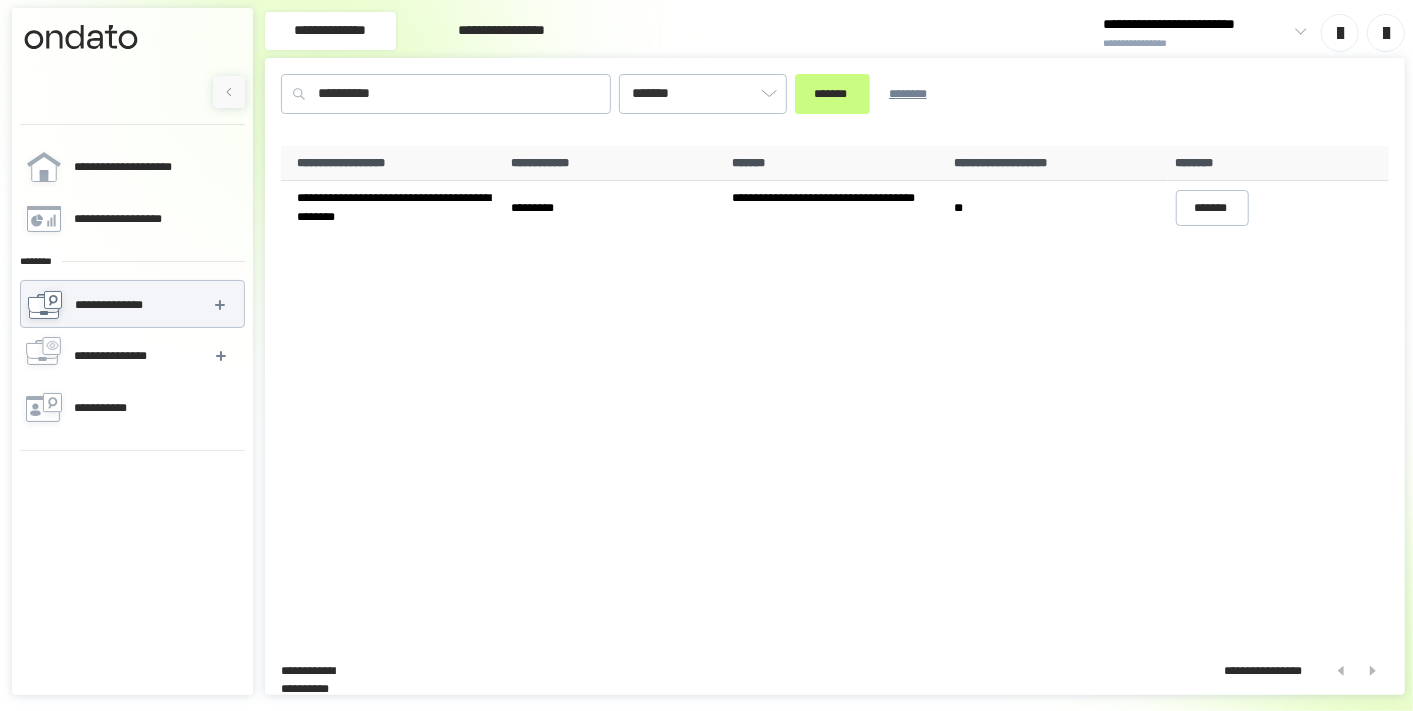 type on "*********" 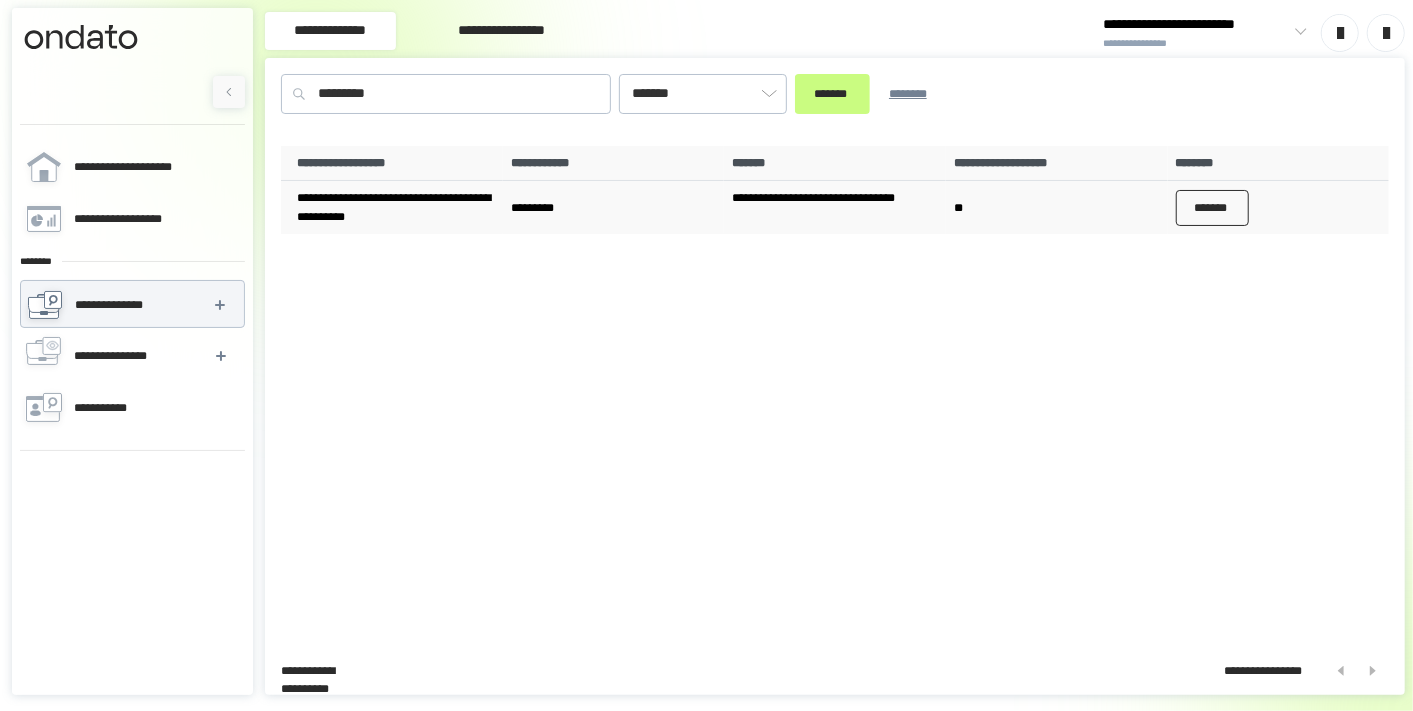 click on "*******" at bounding box center (1213, 208) 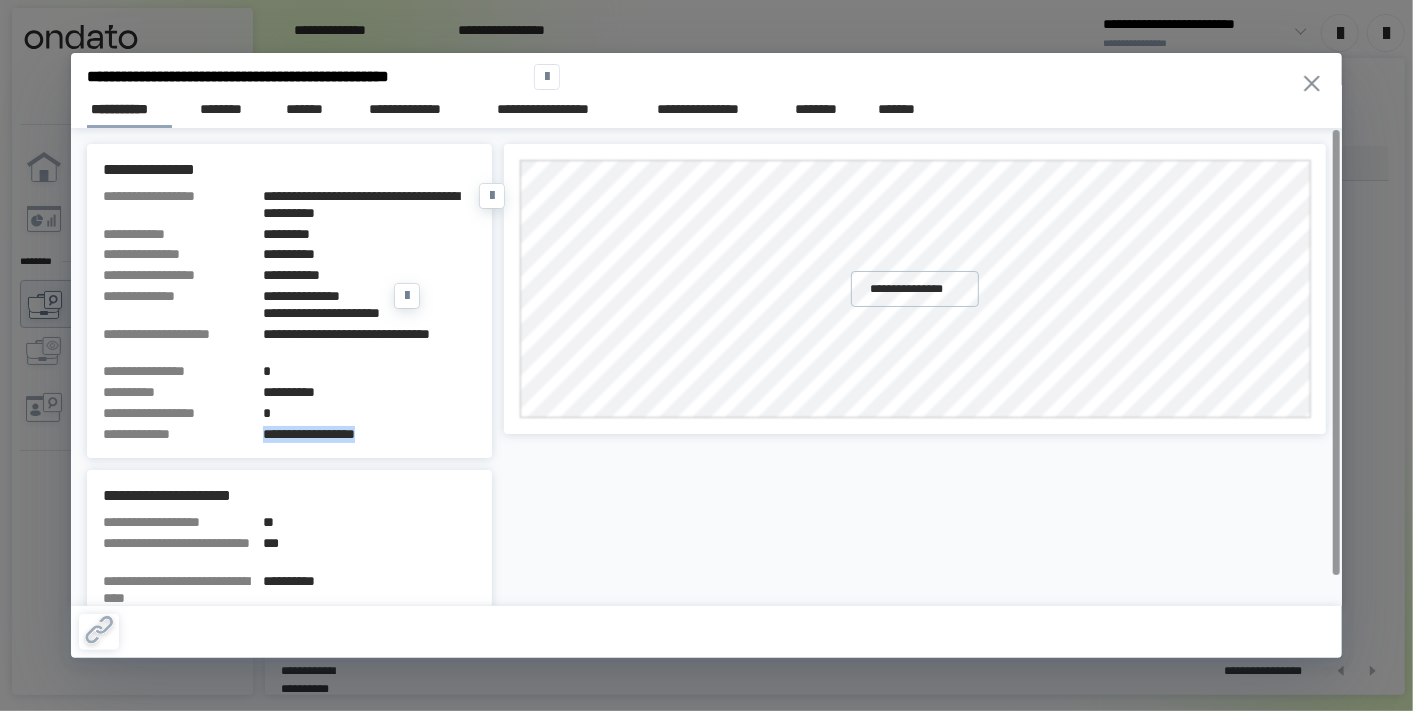 drag, startPoint x: 260, startPoint y: 427, endPoint x: 405, endPoint y: 429, distance: 145.0138 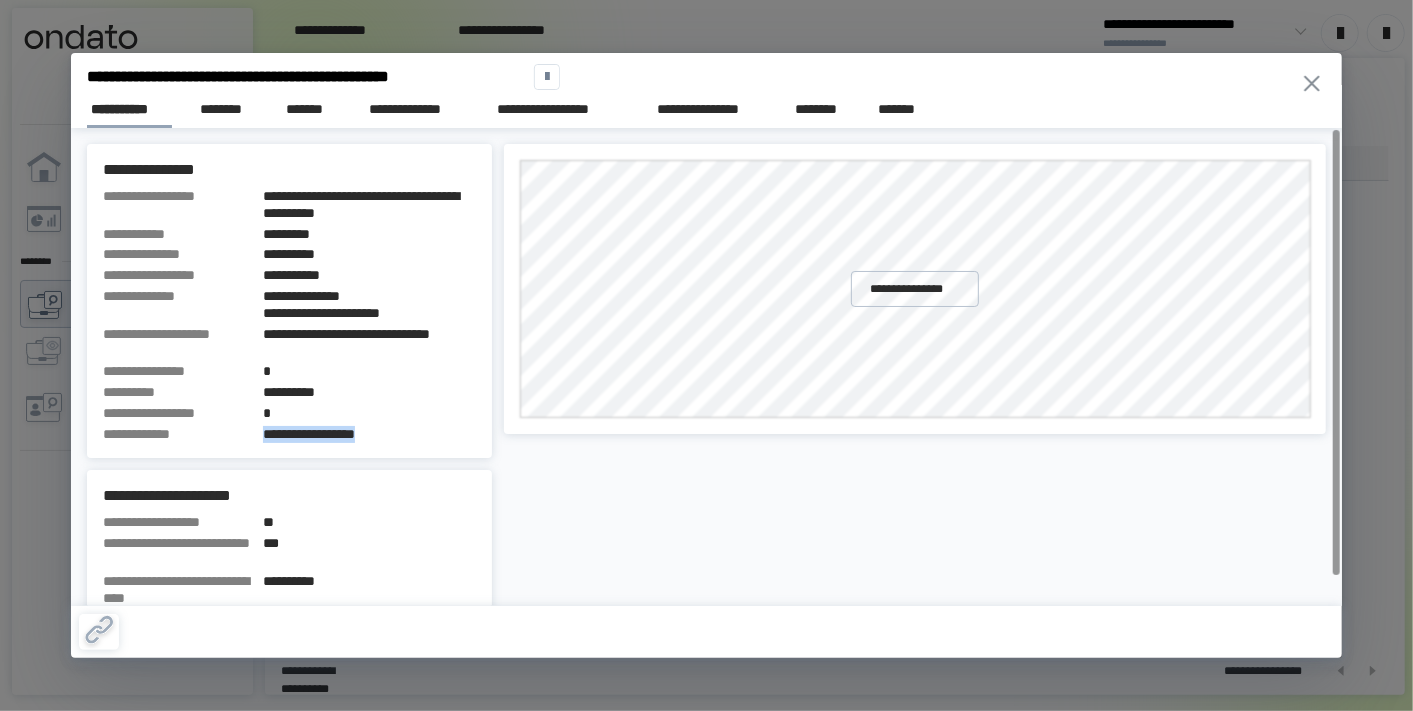 copy on "**********" 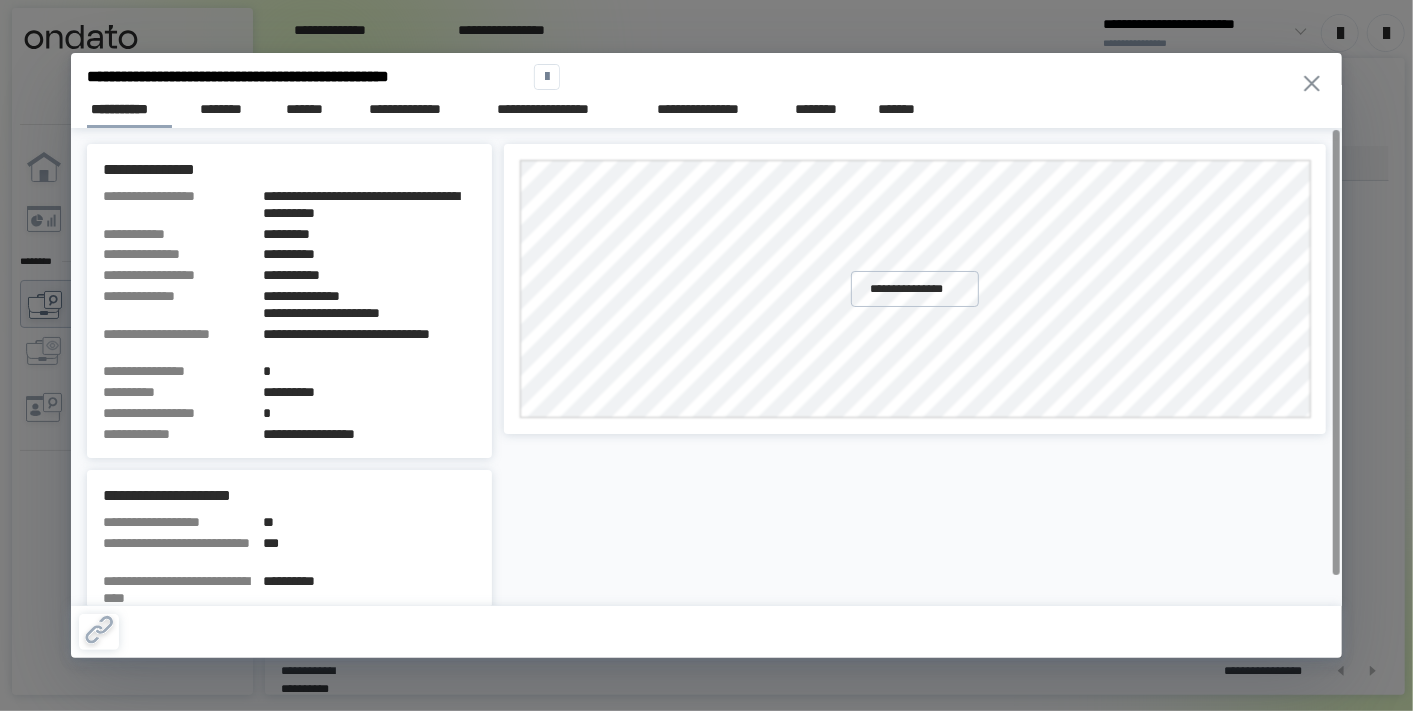 click on "**********" at bounding box center [915, 383] 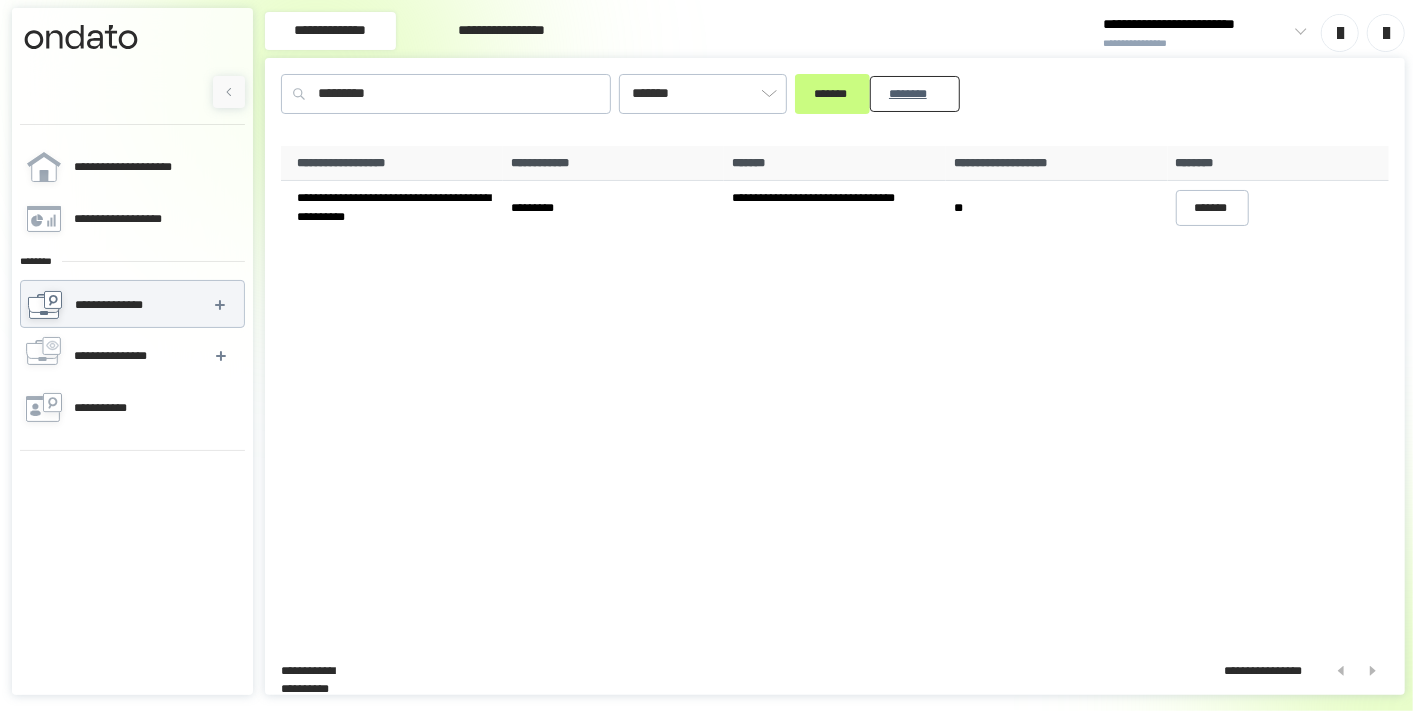 click on "********" at bounding box center (915, 93) 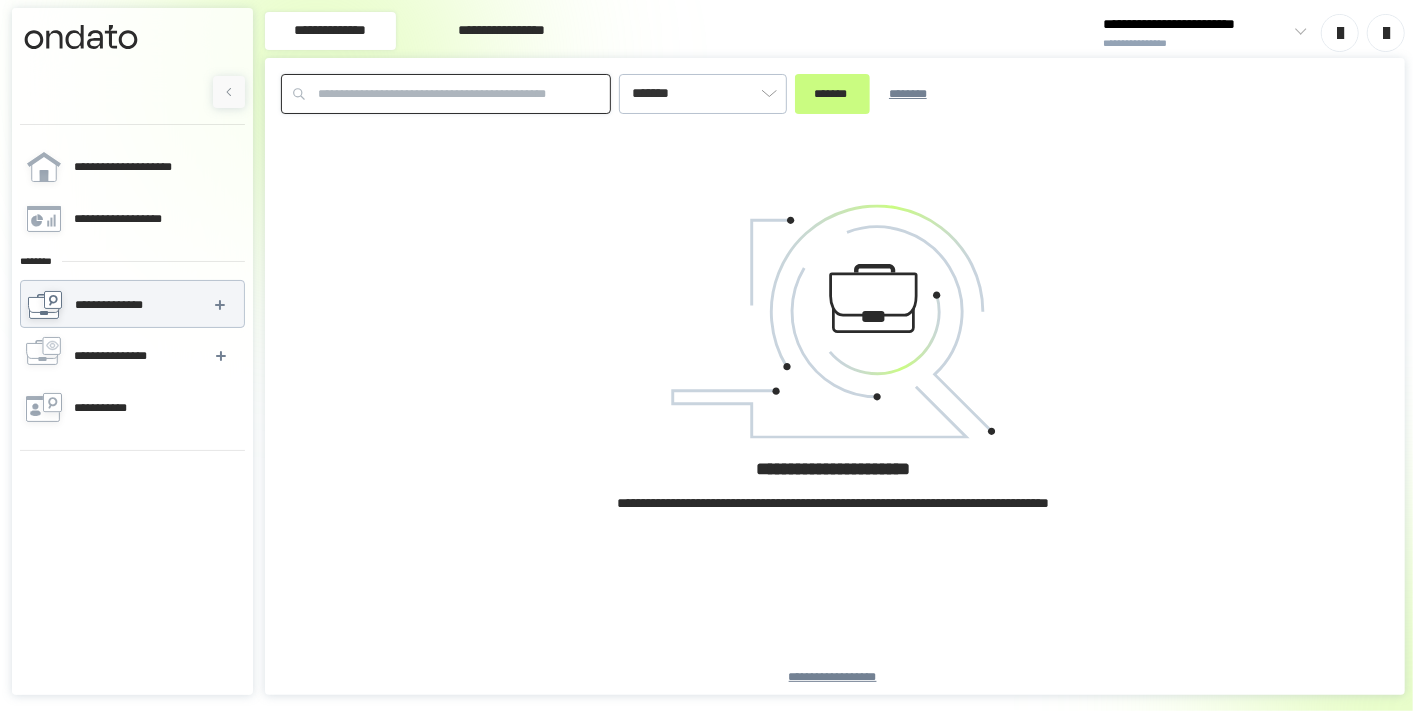 click at bounding box center (446, 94) 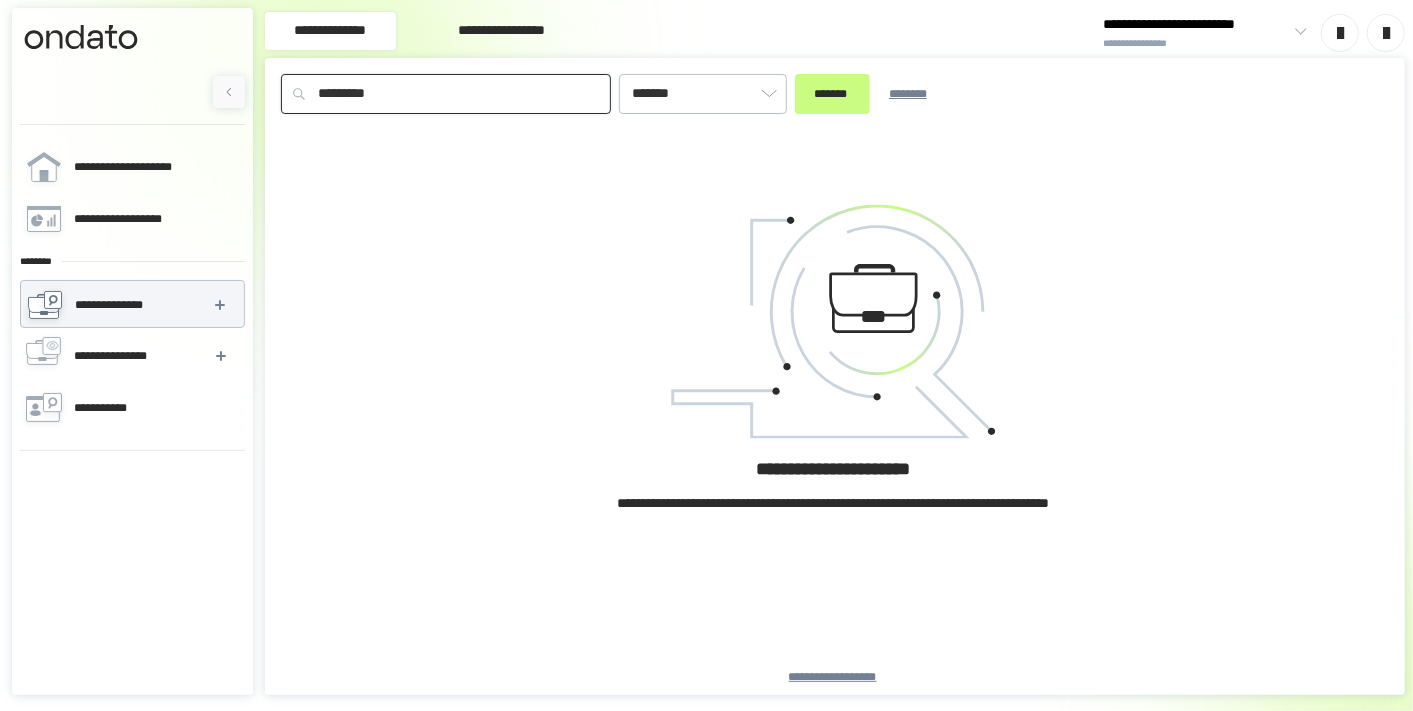 click on "*******" at bounding box center [832, 94] 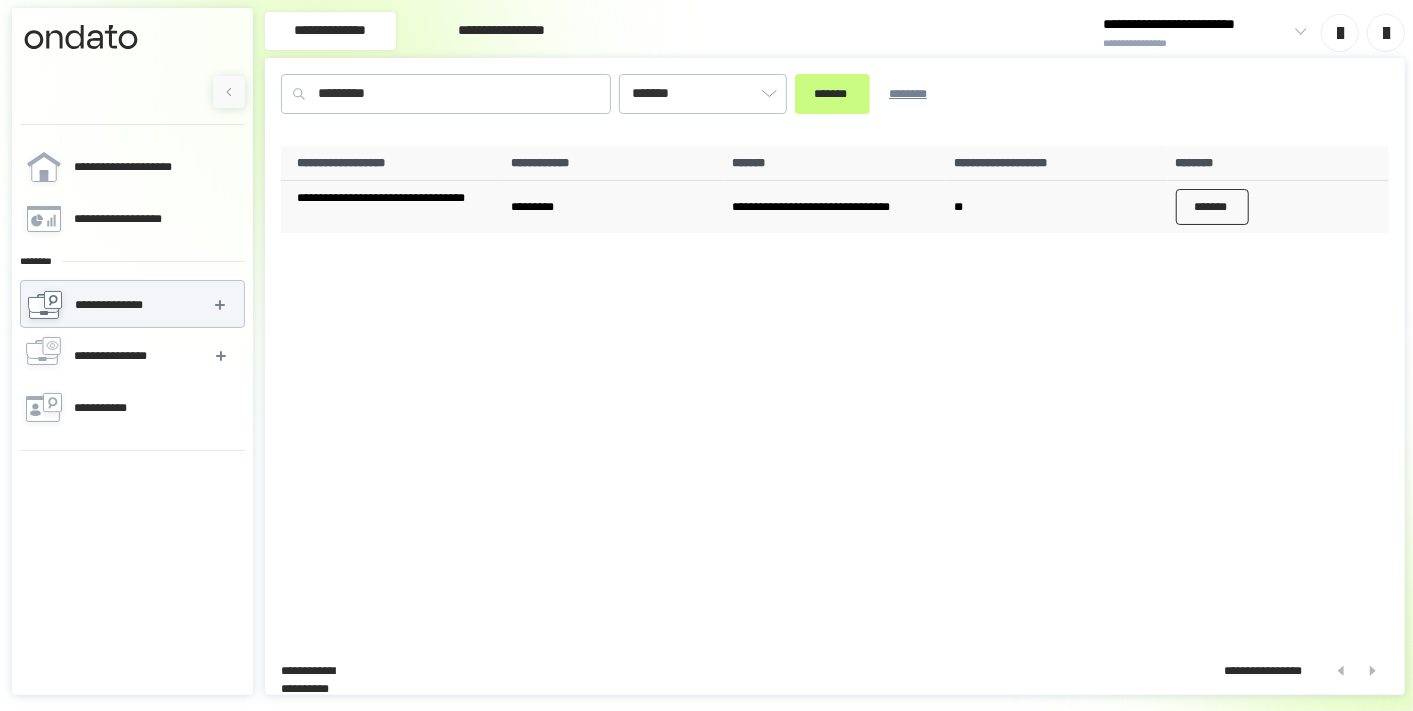 click on "*******" at bounding box center [1213, 207] 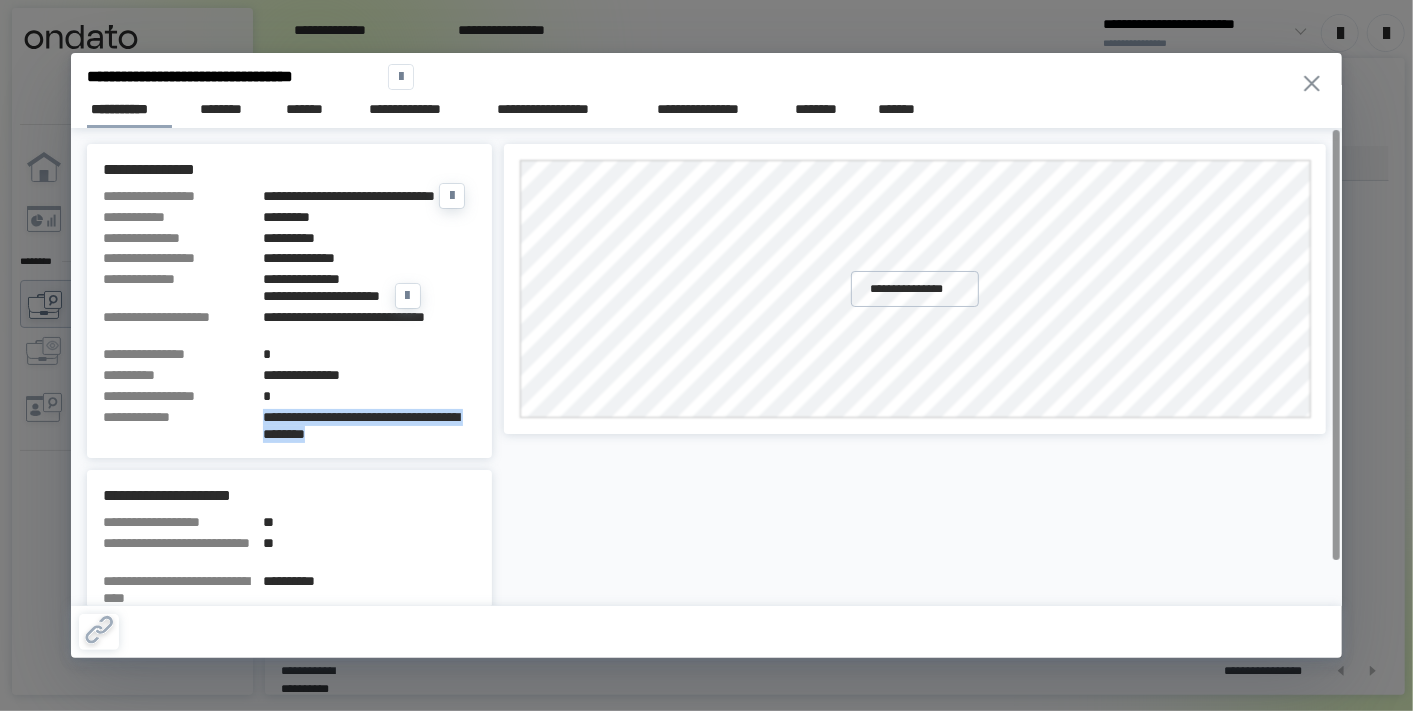 drag, startPoint x: 261, startPoint y: 430, endPoint x: 465, endPoint y: 449, distance: 204.88289 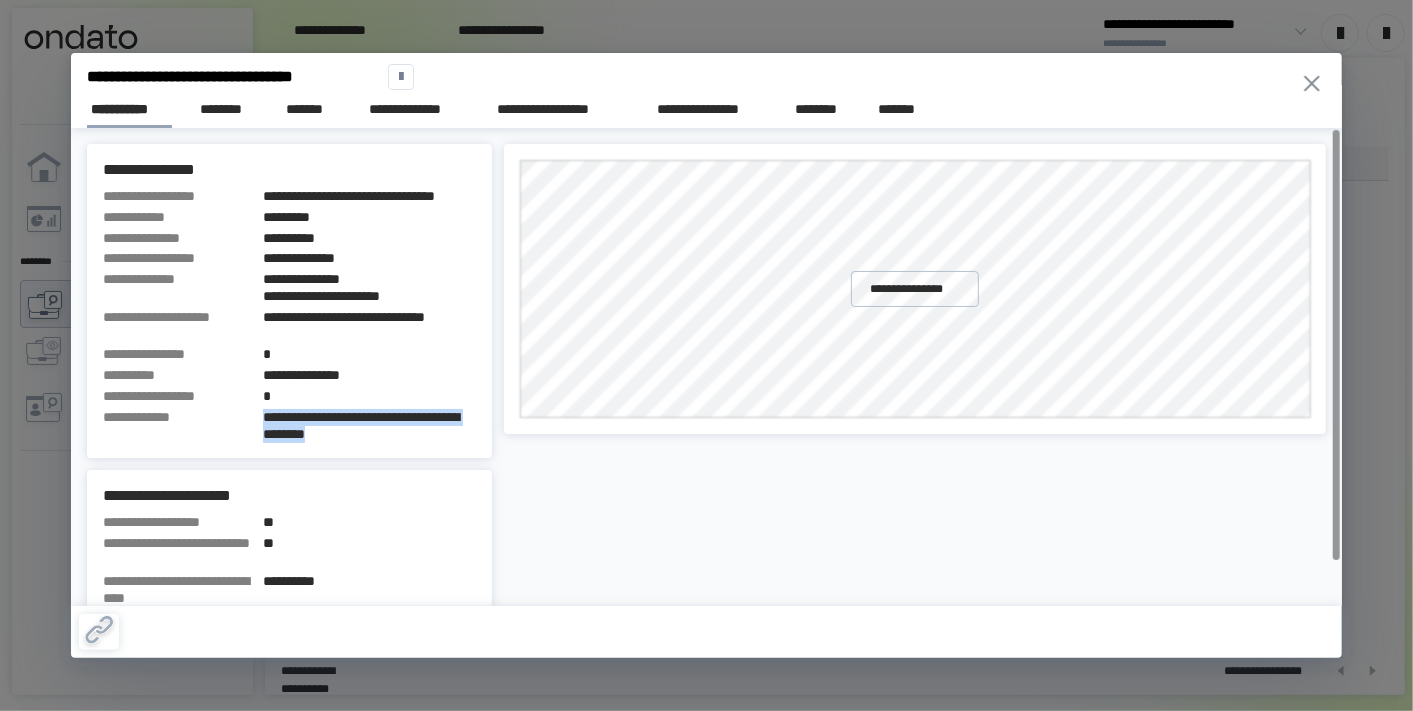 click on "**********" at bounding box center (915, 383) 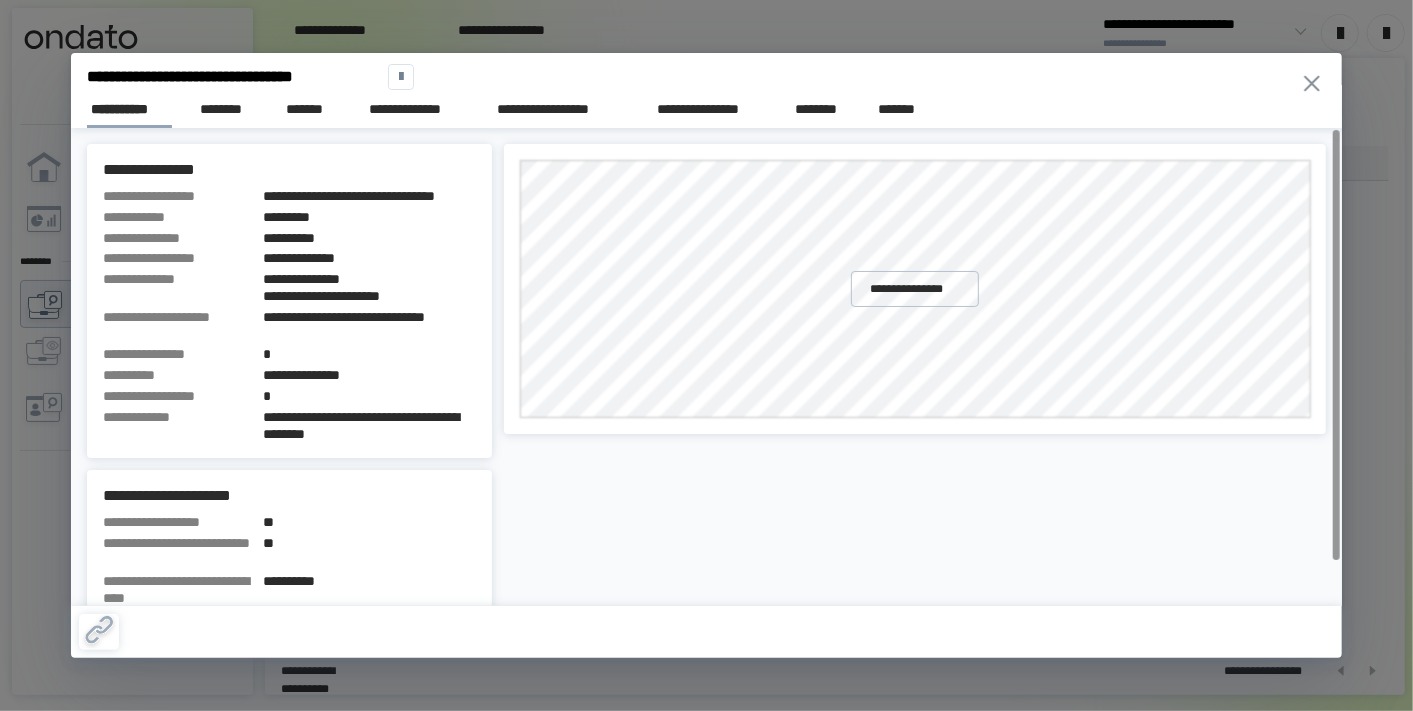 click 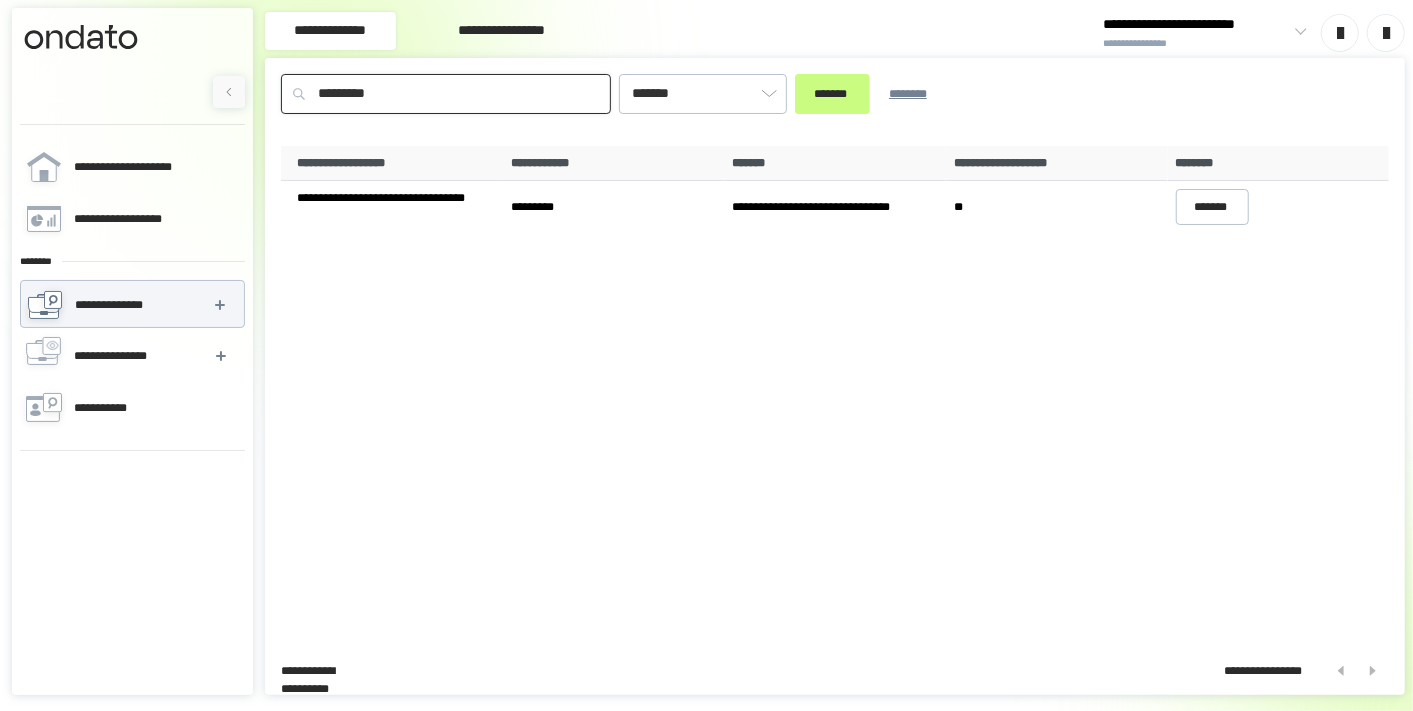 drag, startPoint x: 448, startPoint y: 96, endPoint x: 1, endPoint y: 97, distance: 447.00113 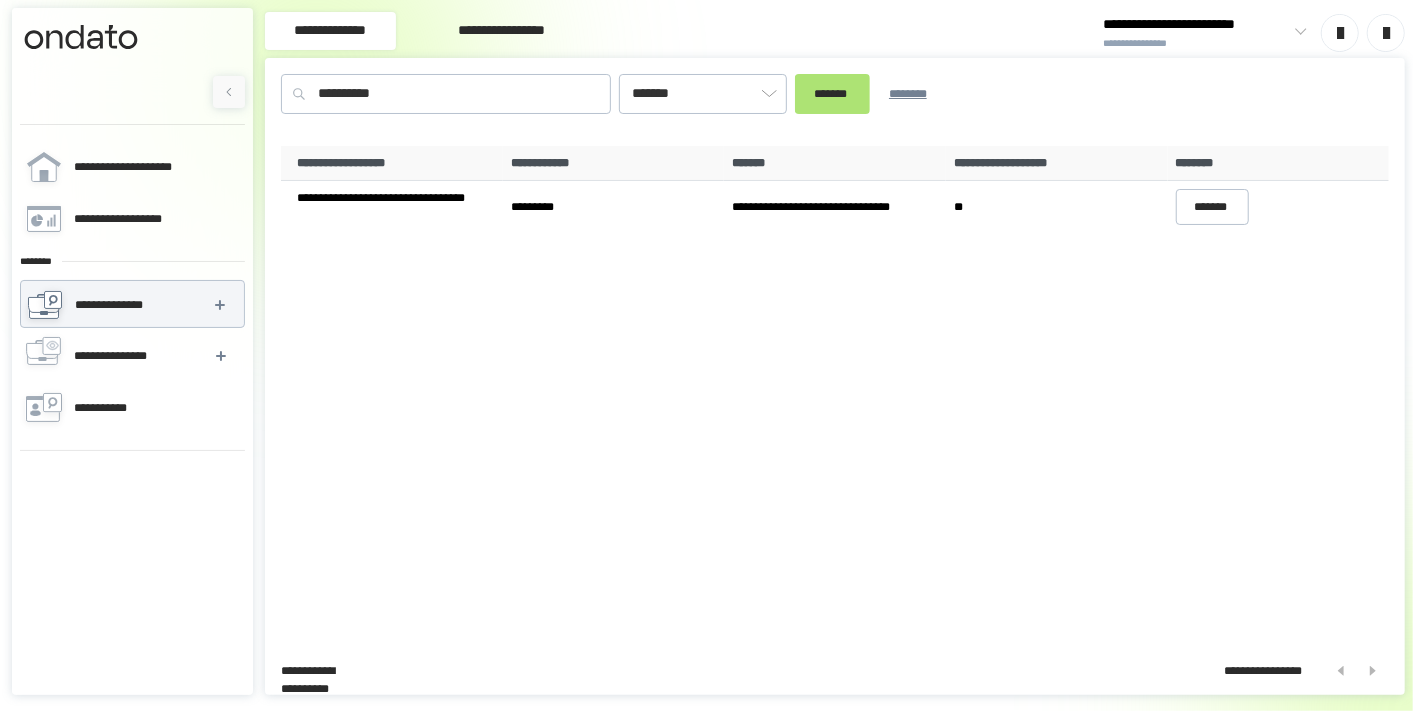 click on "*******" at bounding box center (832, 94) 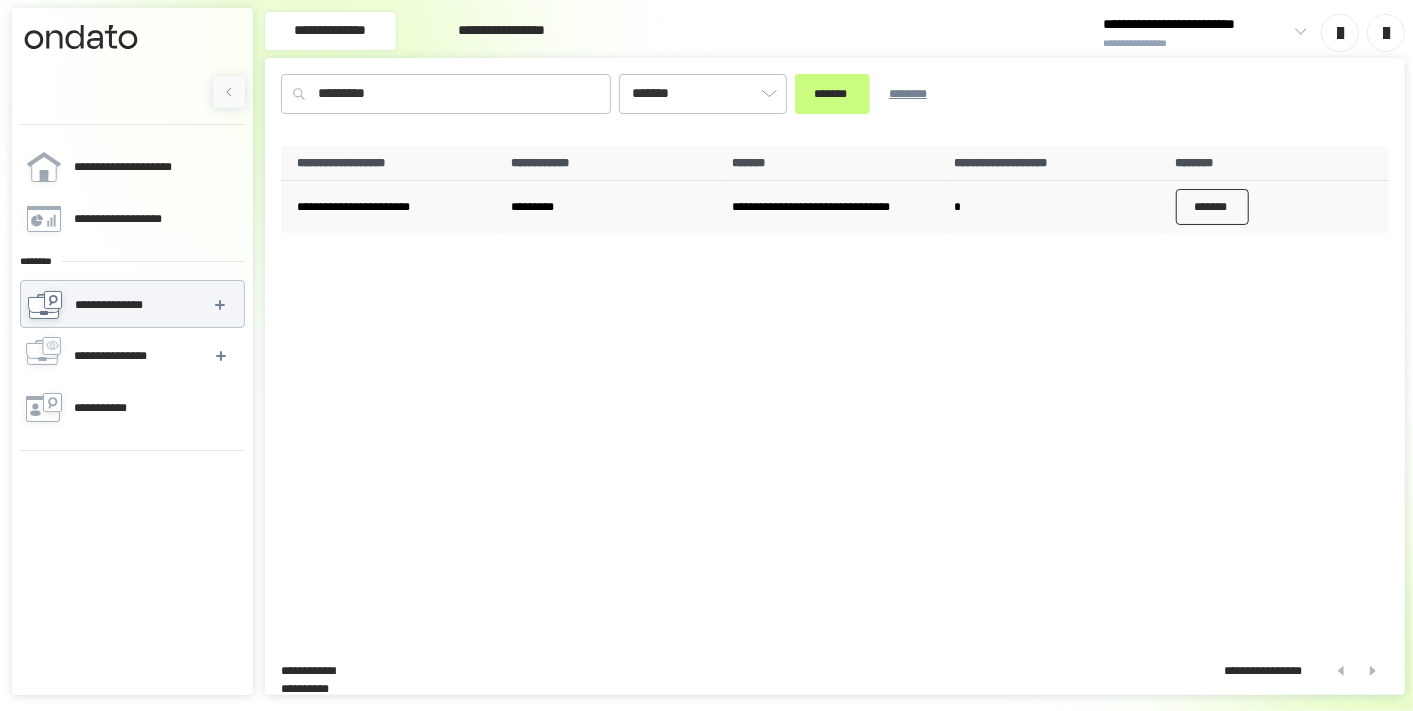 click on "*******" at bounding box center [1213, 207] 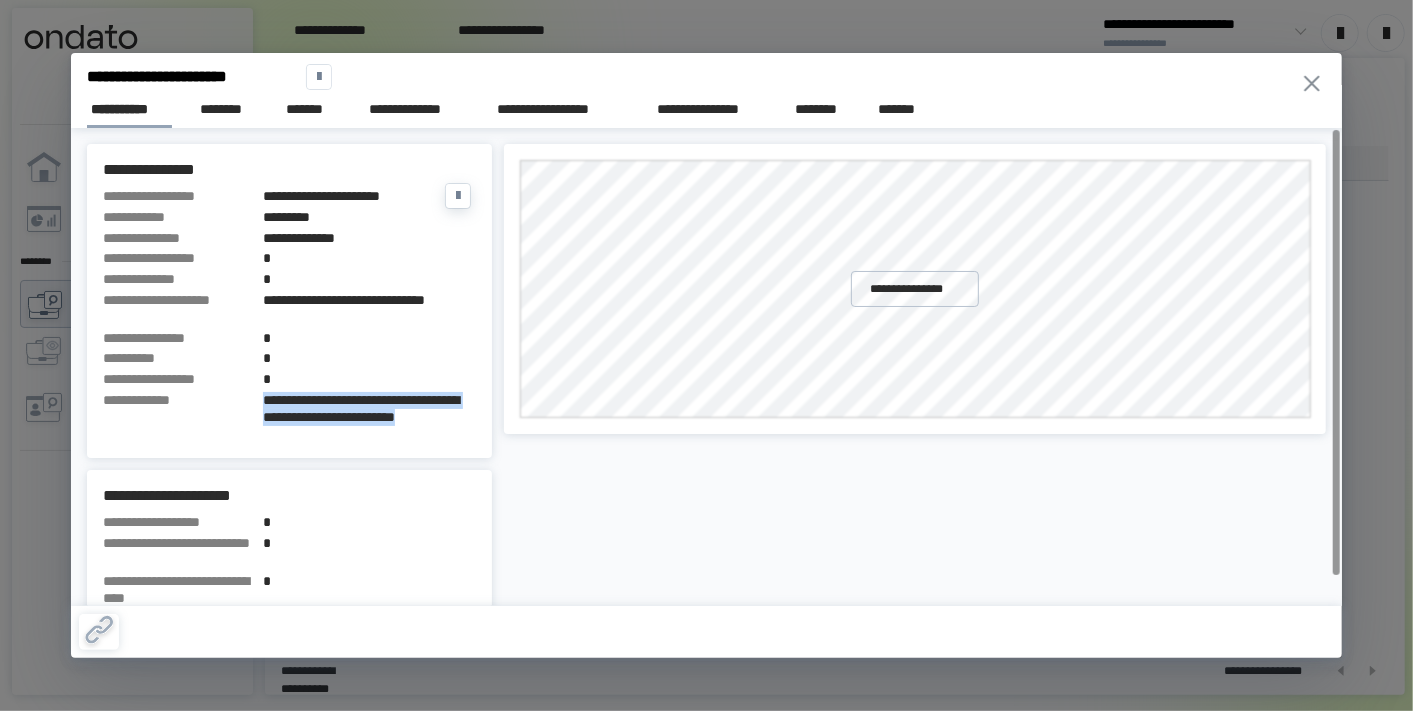 drag, startPoint x: 267, startPoint y: 400, endPoint x: 433, endPoint y: 443, distance: 171.47887 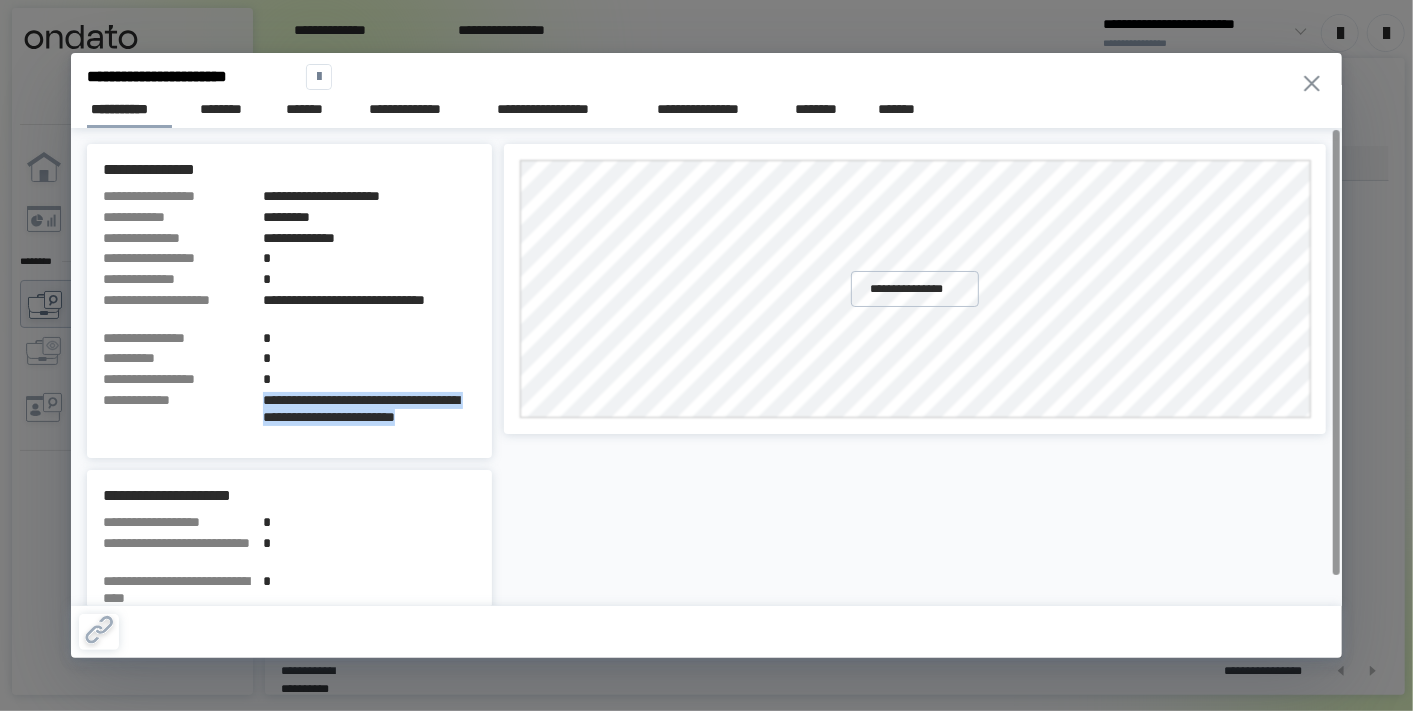 copy on "**********" 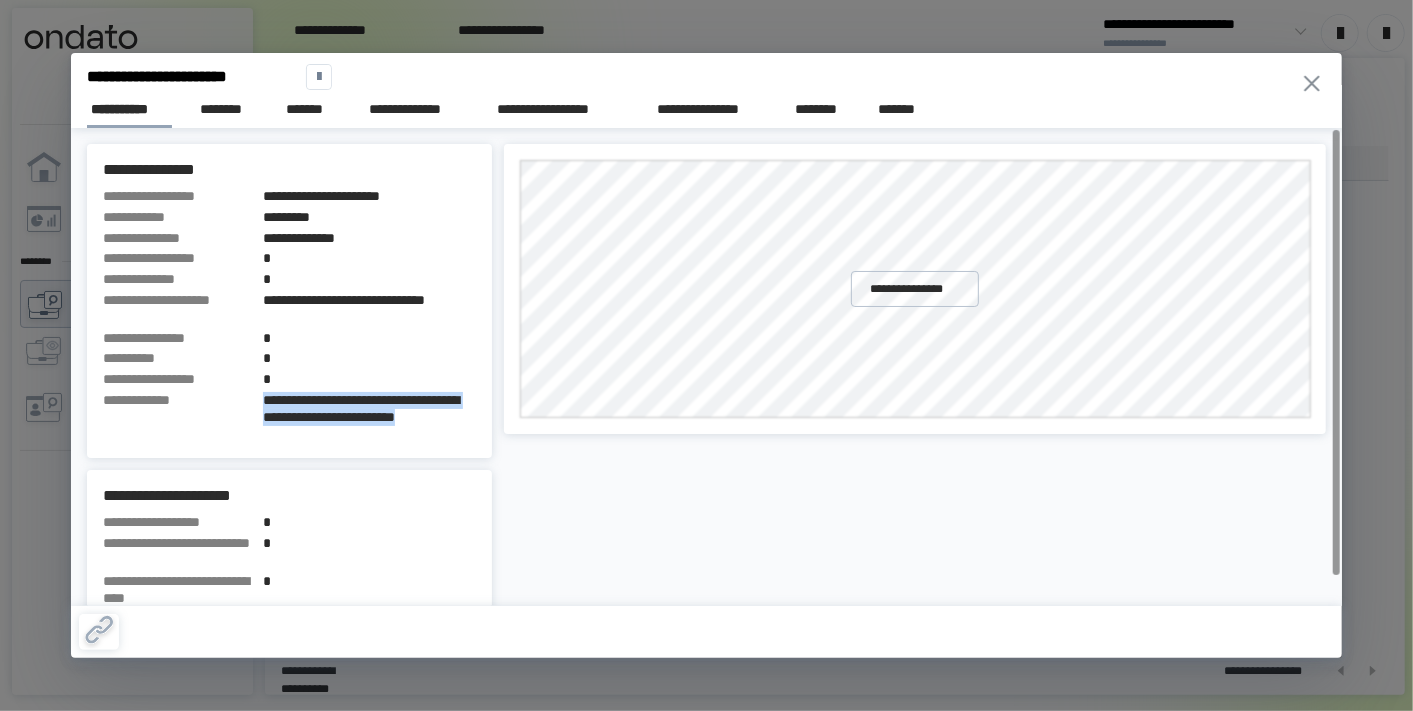 click on "**********" at bounding box center (915, 383) 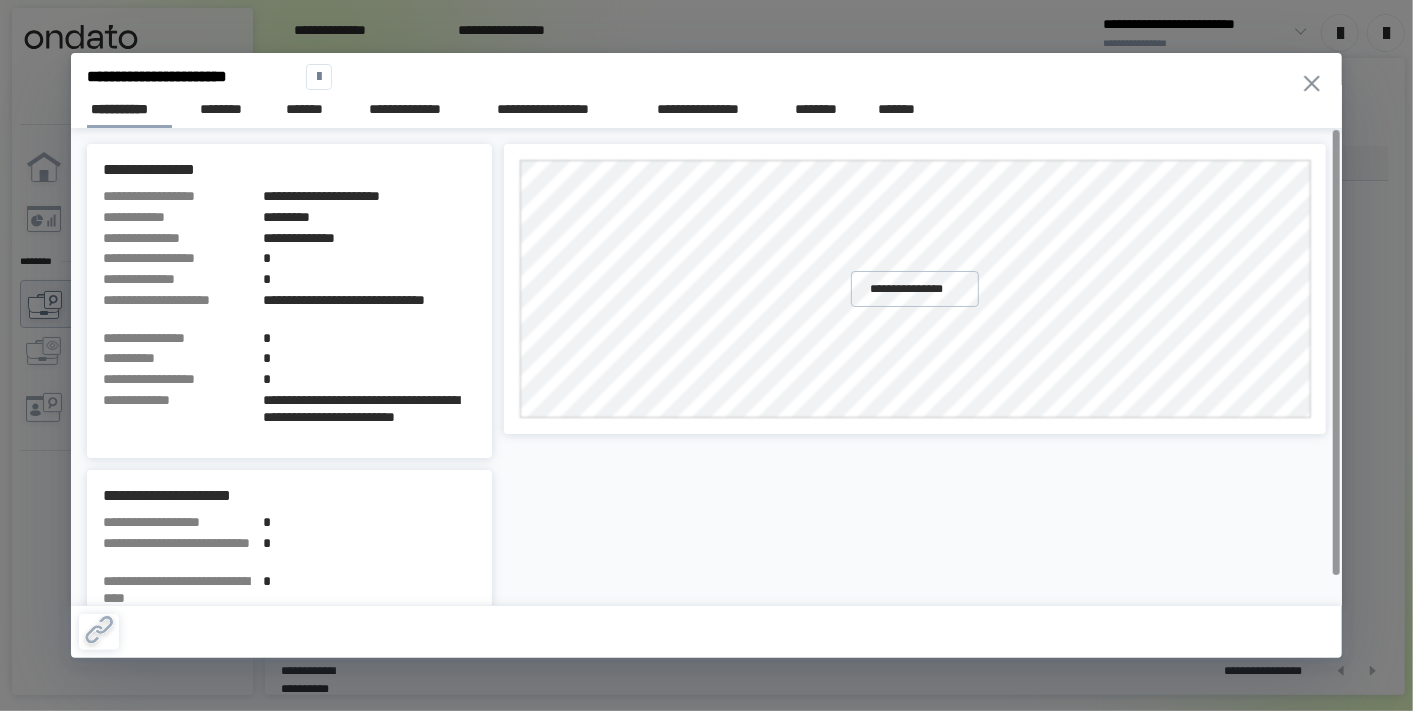 click 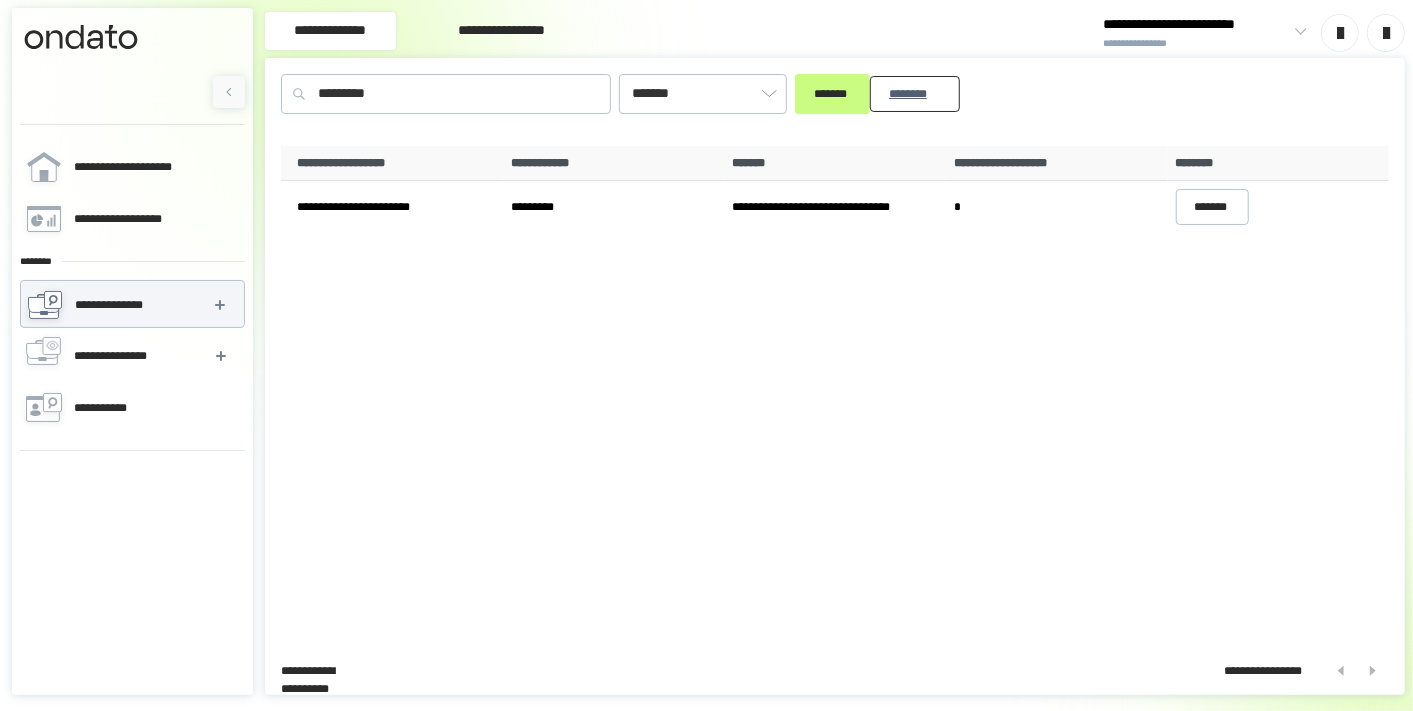 click on "********" at bounding box center (915, 93) 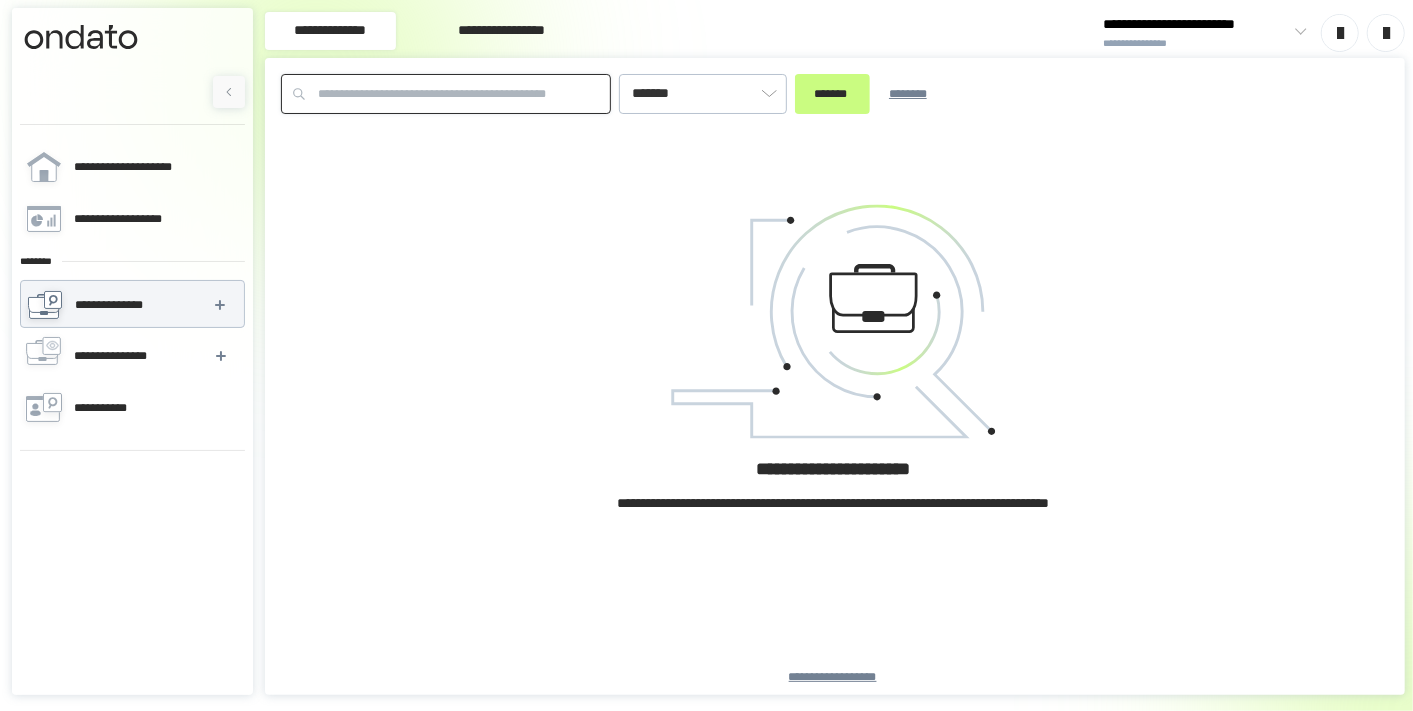 click at bounding box center (446, 94) 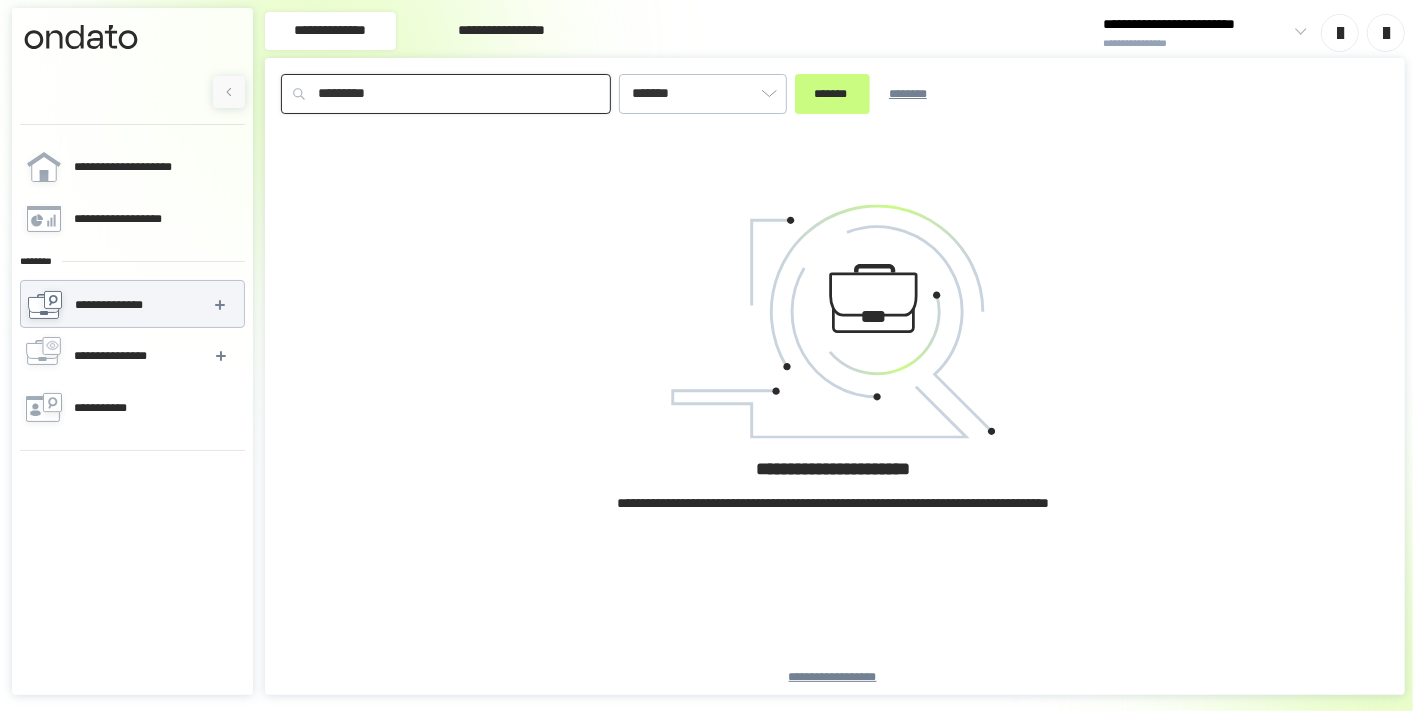 type on "*********" 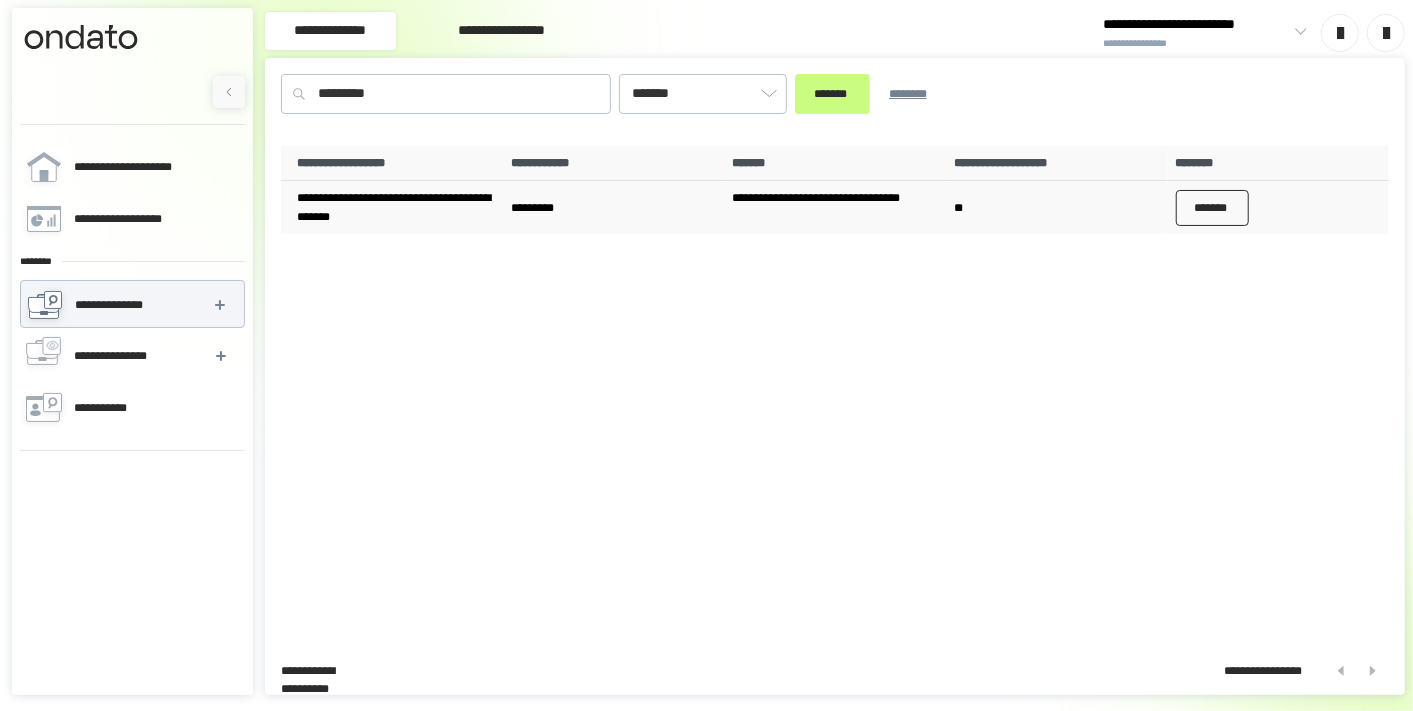 click on "*******" at bounding box center (1213, 208) 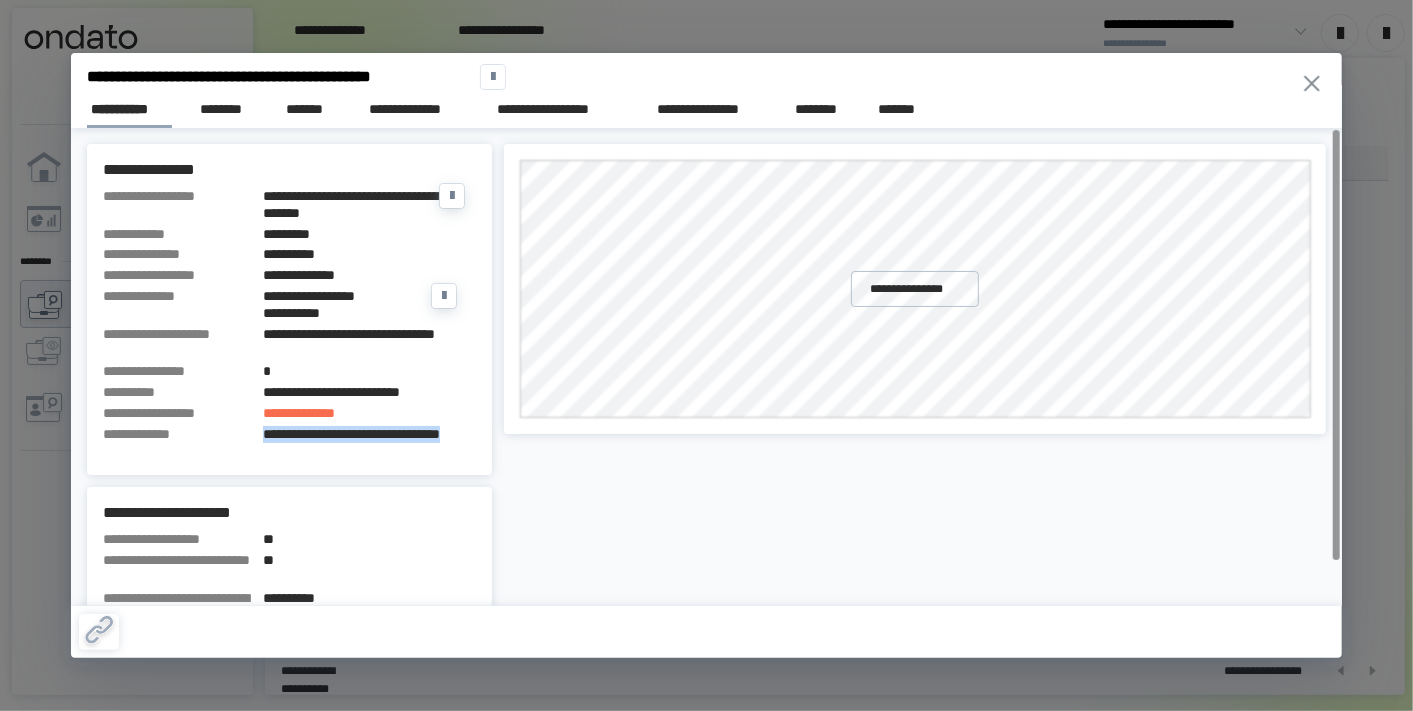 drag, startPoint x: 262, startPoint y: 437, endPoint x: 407, endPoint y: 448, distance: 145.41664 